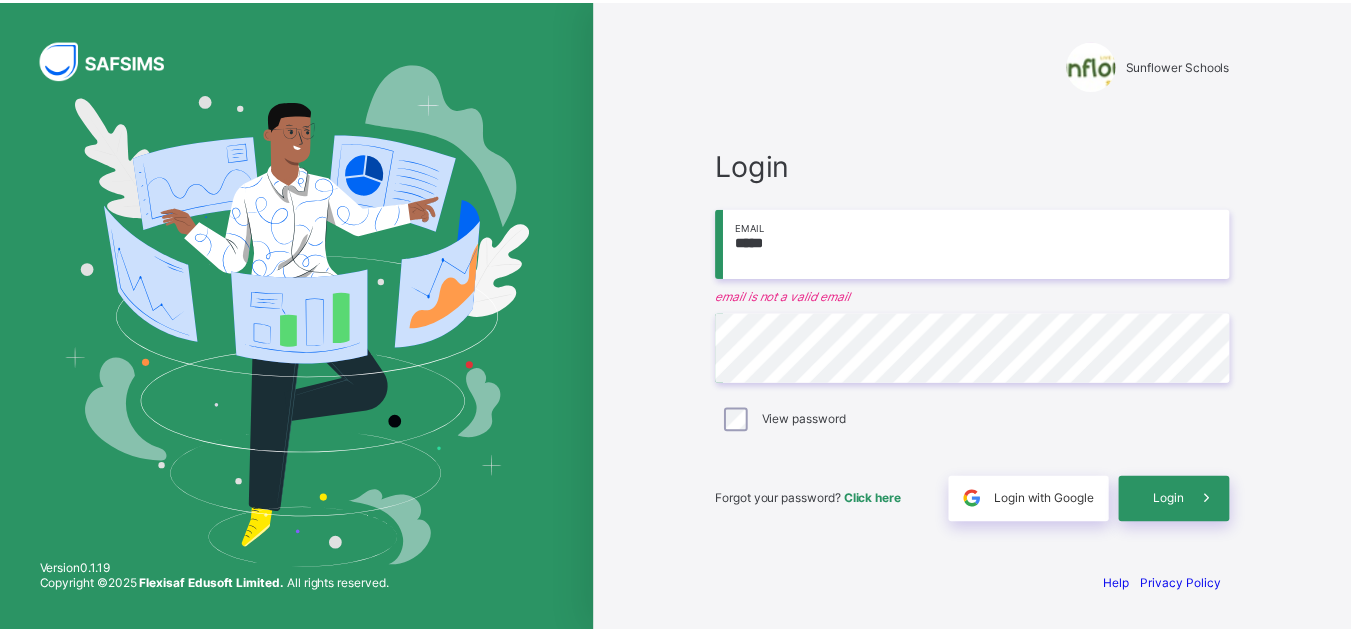 scroll, scrollTop: 0, scrollLeft: 0, axis: both 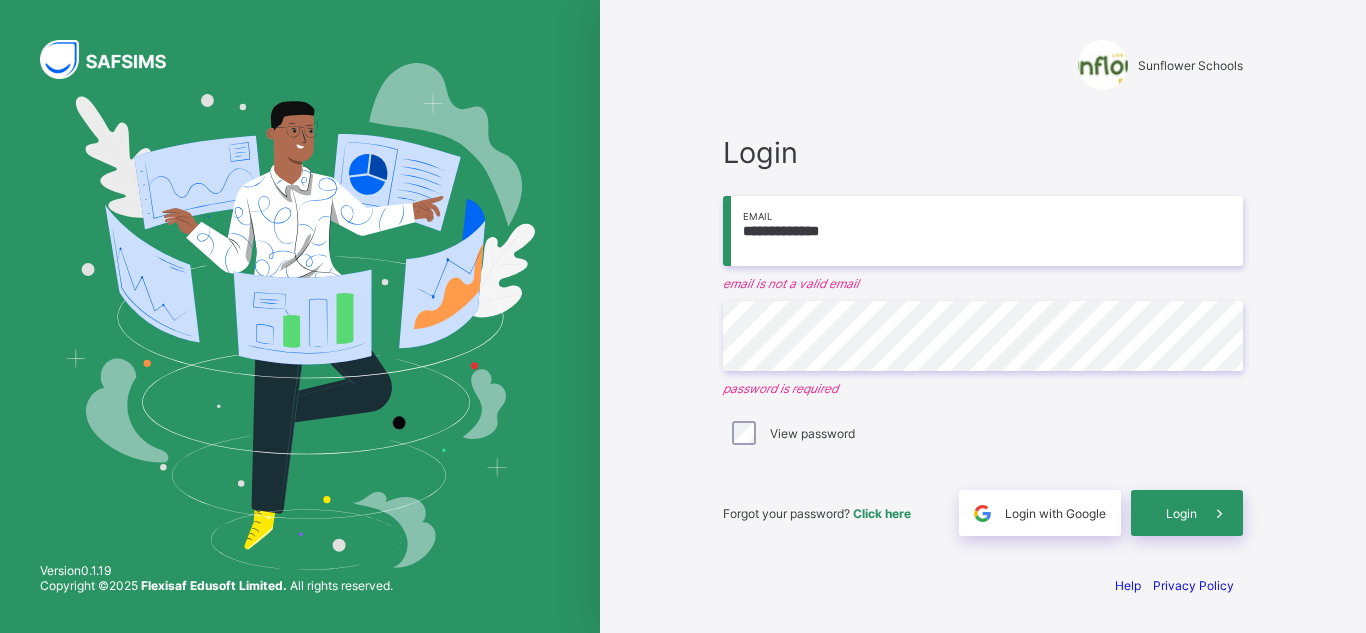 click on "**********" at bounding box center [983, 231] 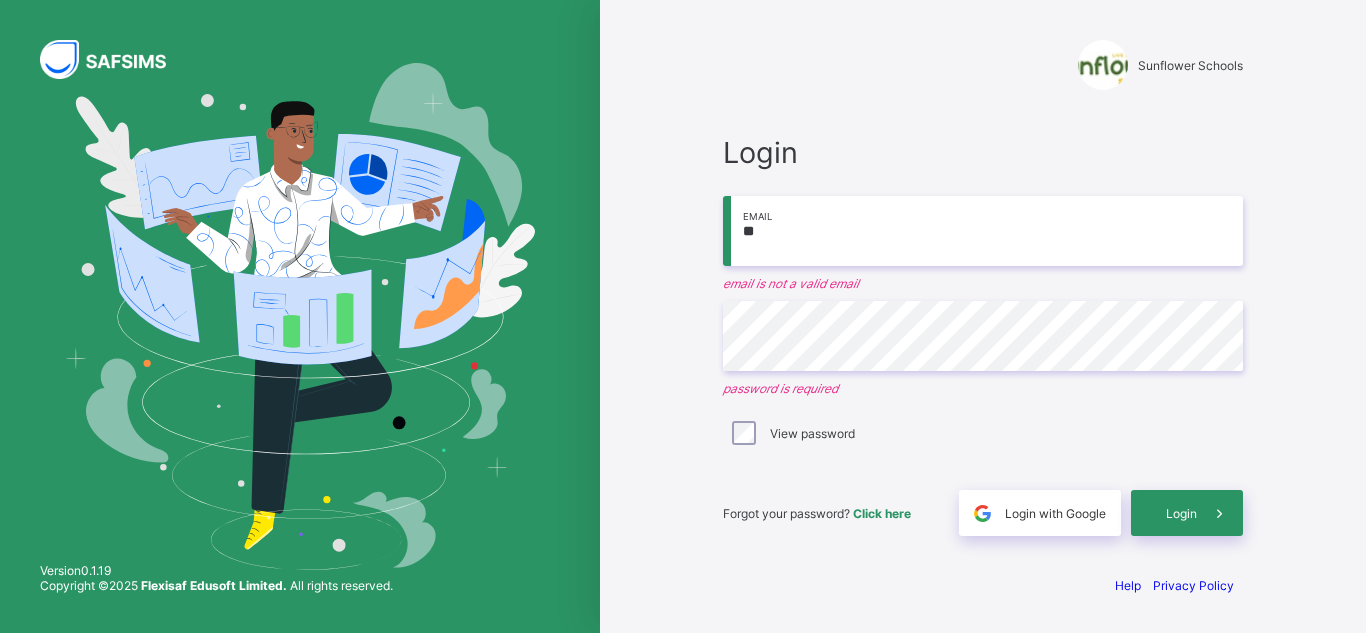 type on "*" 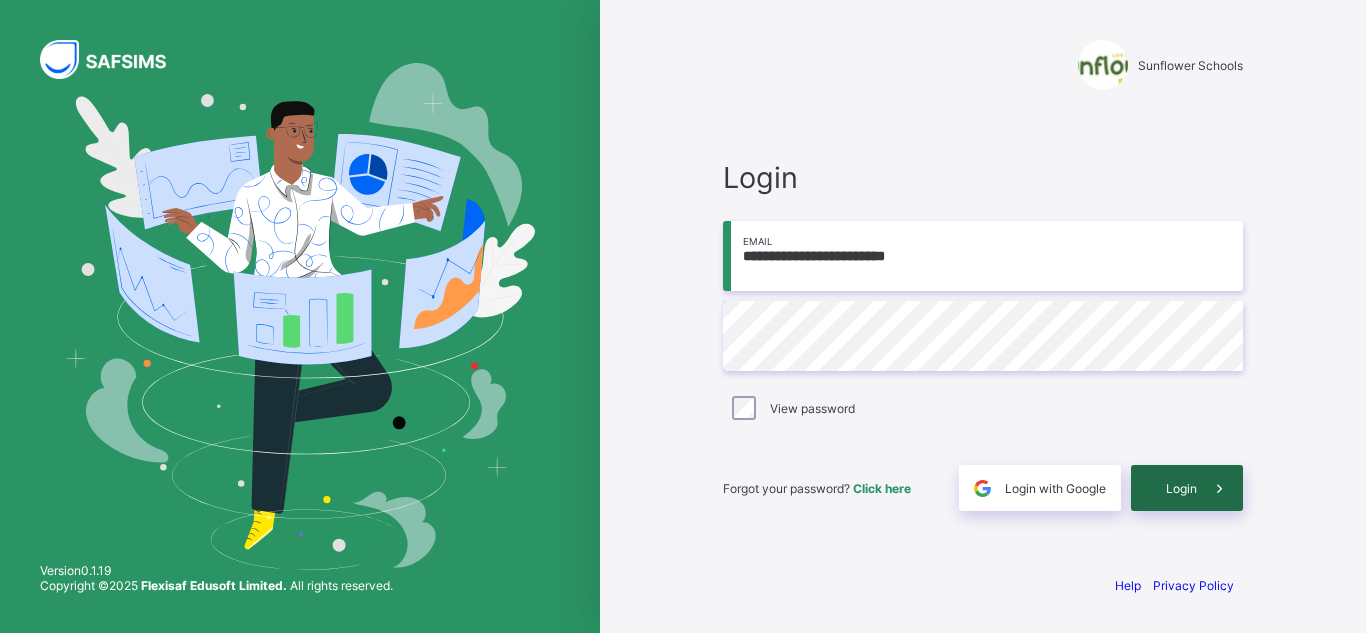 click on "Login" at bounding box center (1181, 488) 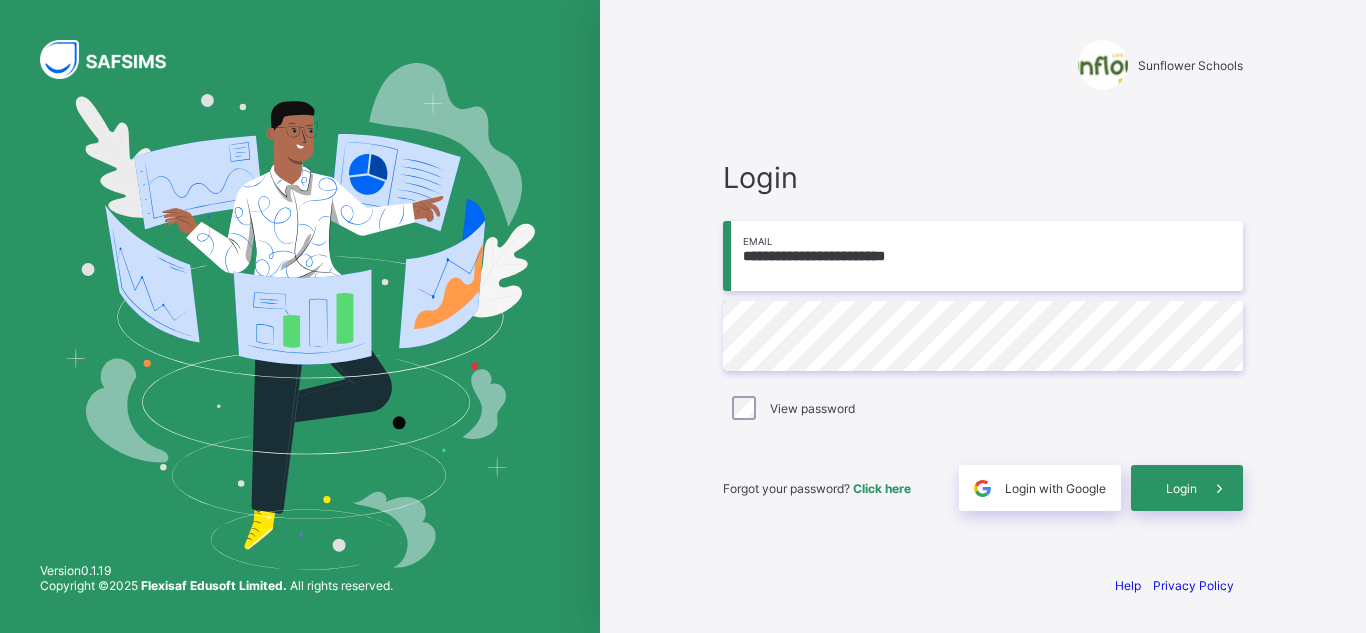 click on "**********" at bounding box center [983, 256] 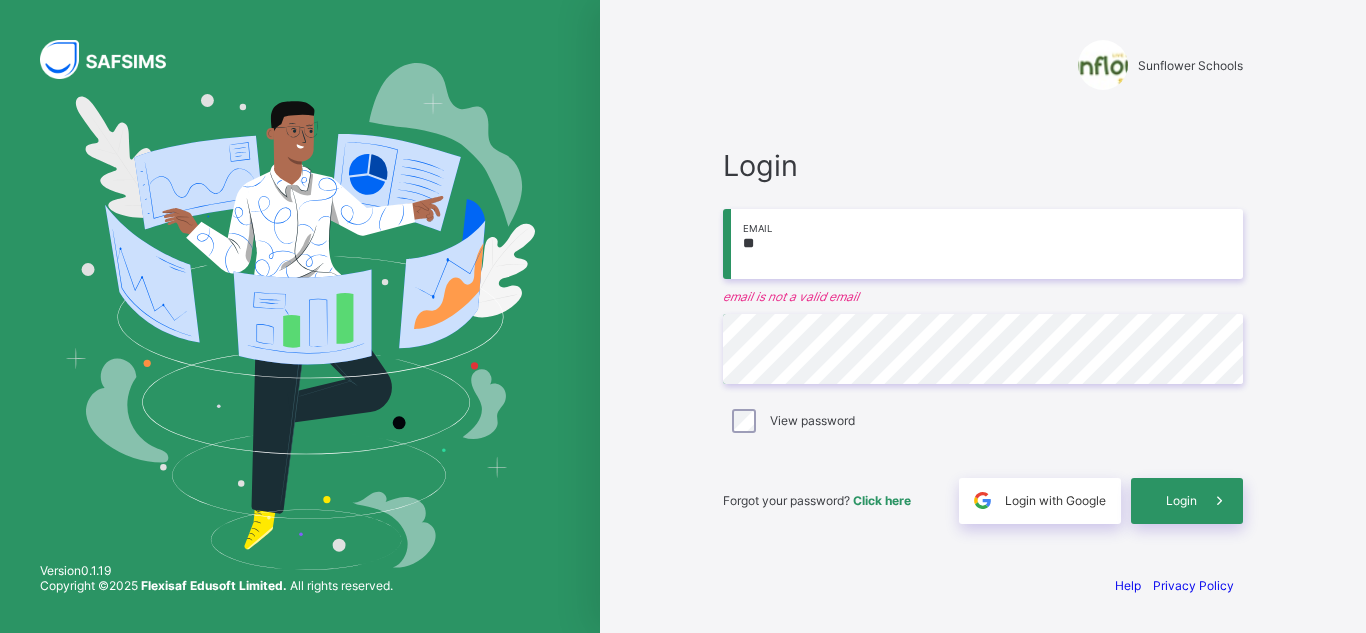 type on "*" 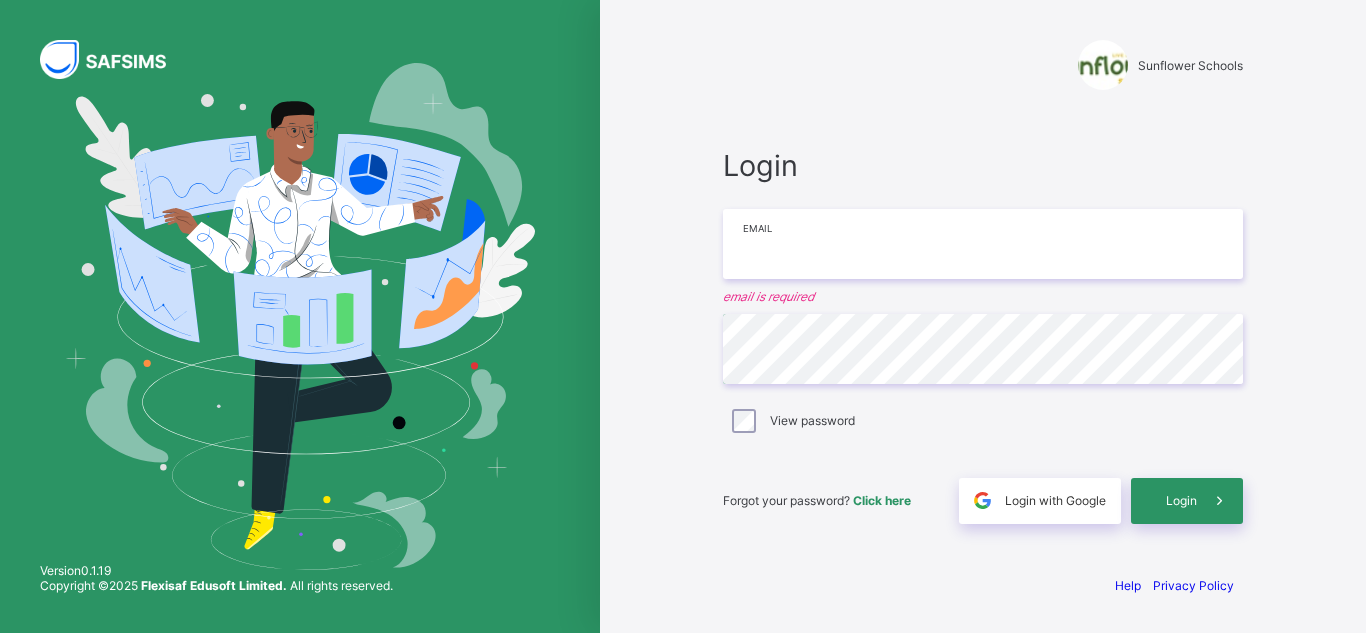 type on "**********" 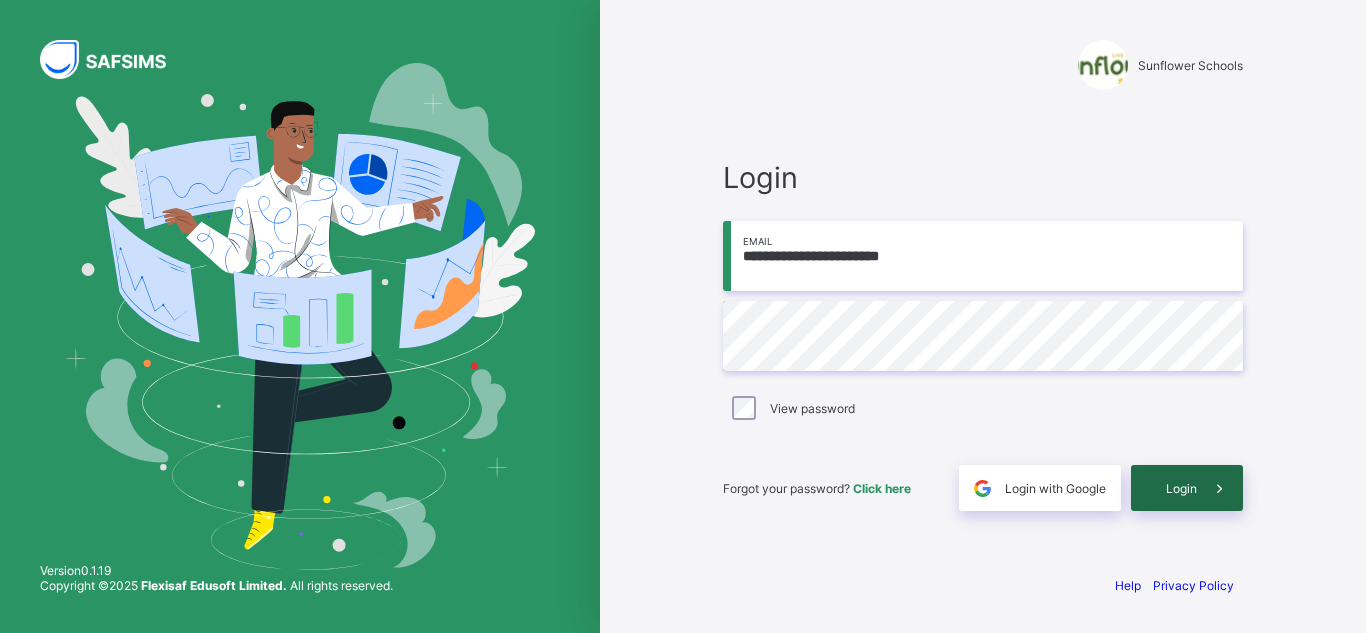 click on "Login" at bounding box center (1187, 488) 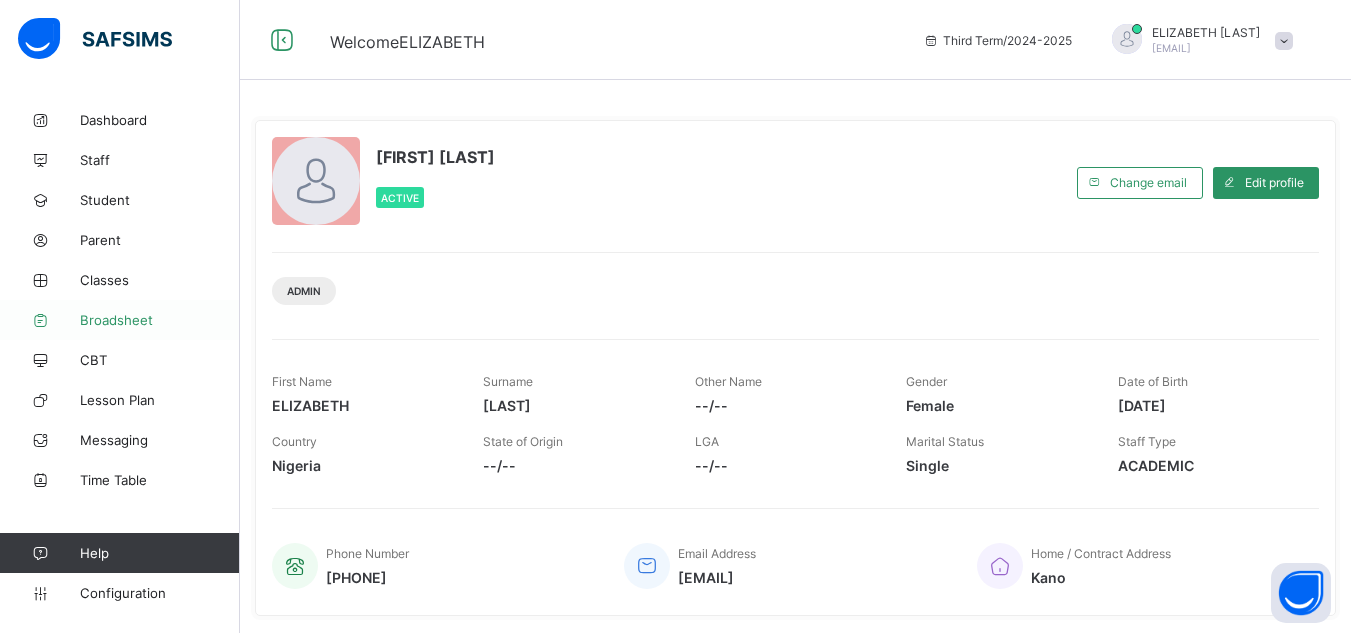 click on "Broadsheet" at bounding box center [160, 320] 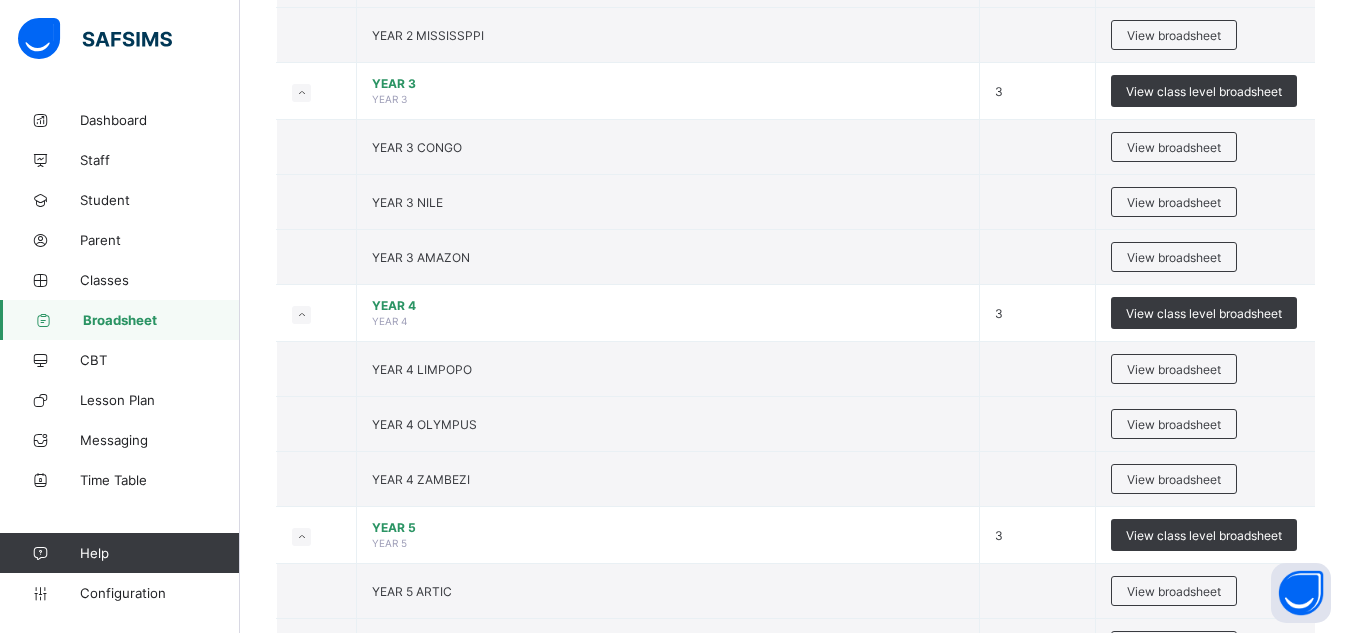 scroll, scrollTop: 1280, scrollLeft: 0, axis: vertical 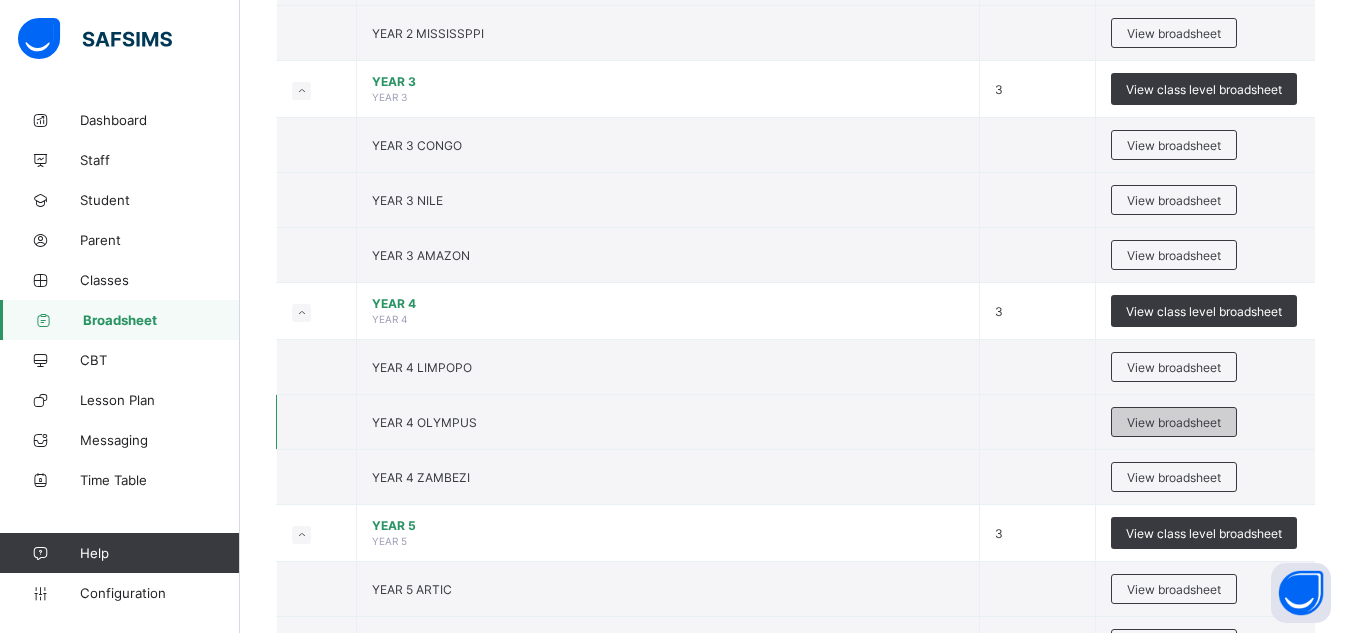 click on "View broadsheet" at bounding box center (1174, 422) 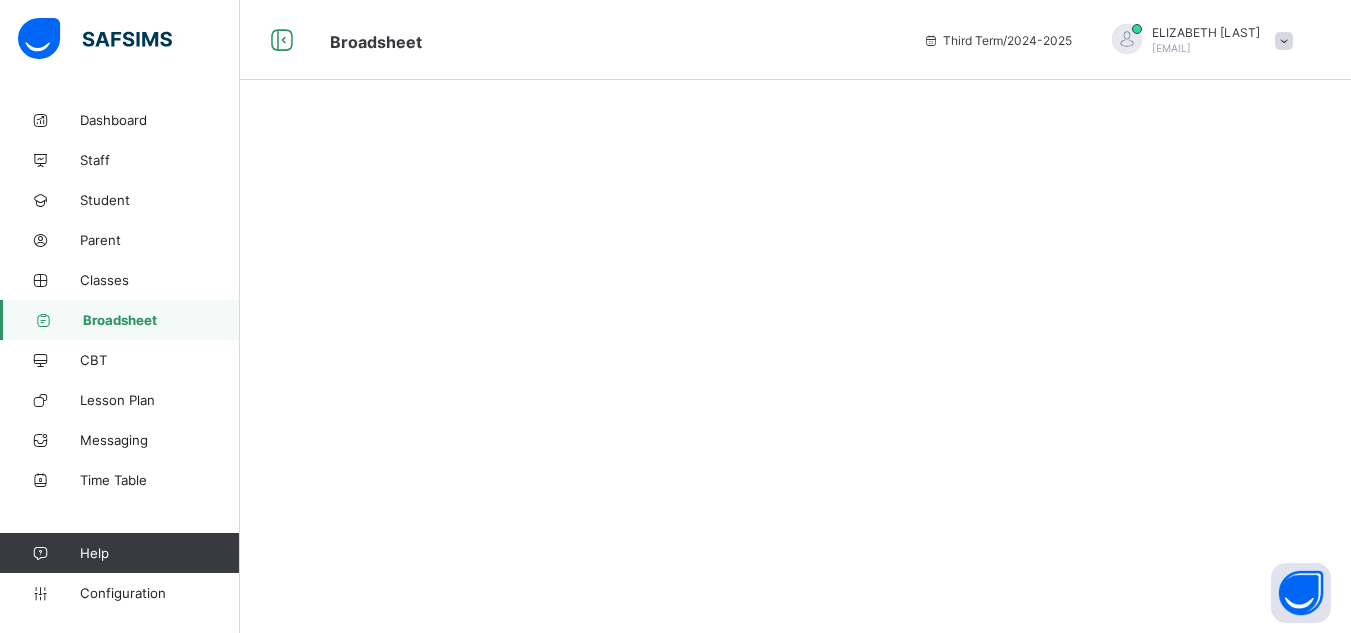 scroll, scrollTop: 0, scrollLeft: 0, axis: both 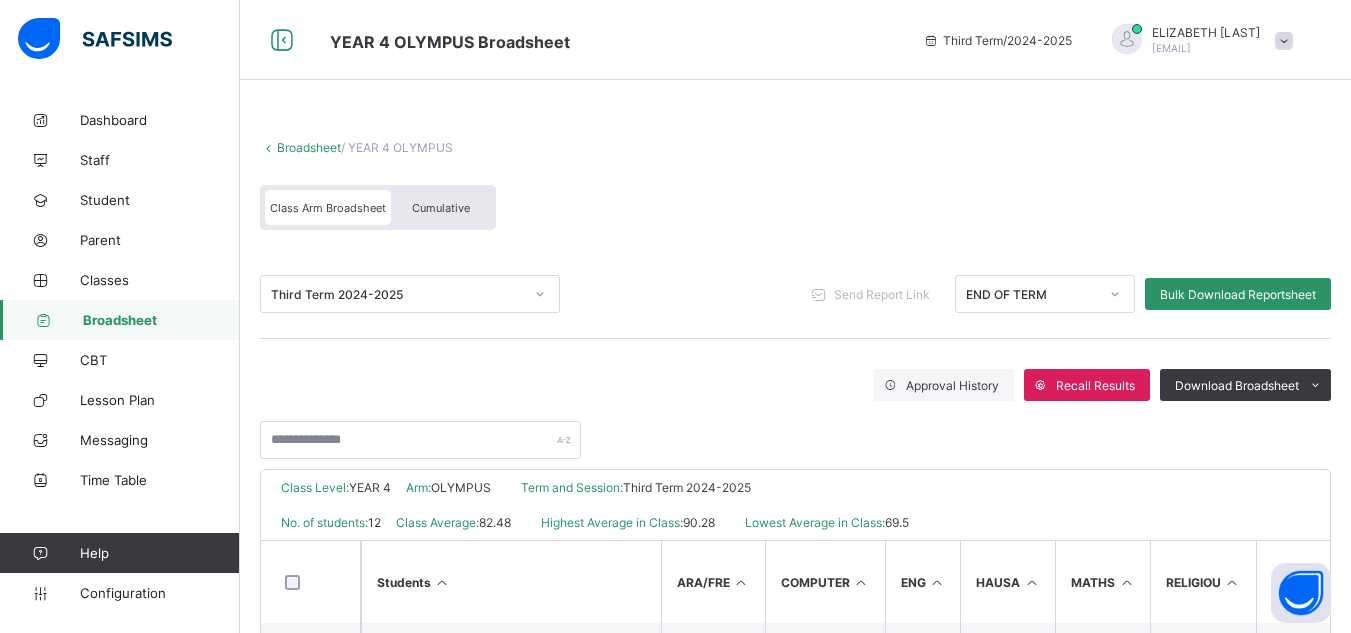 click on "Approval History  Recall Results Download Broadsheet PDF Excel sheet" at bounding box center (795, 385) 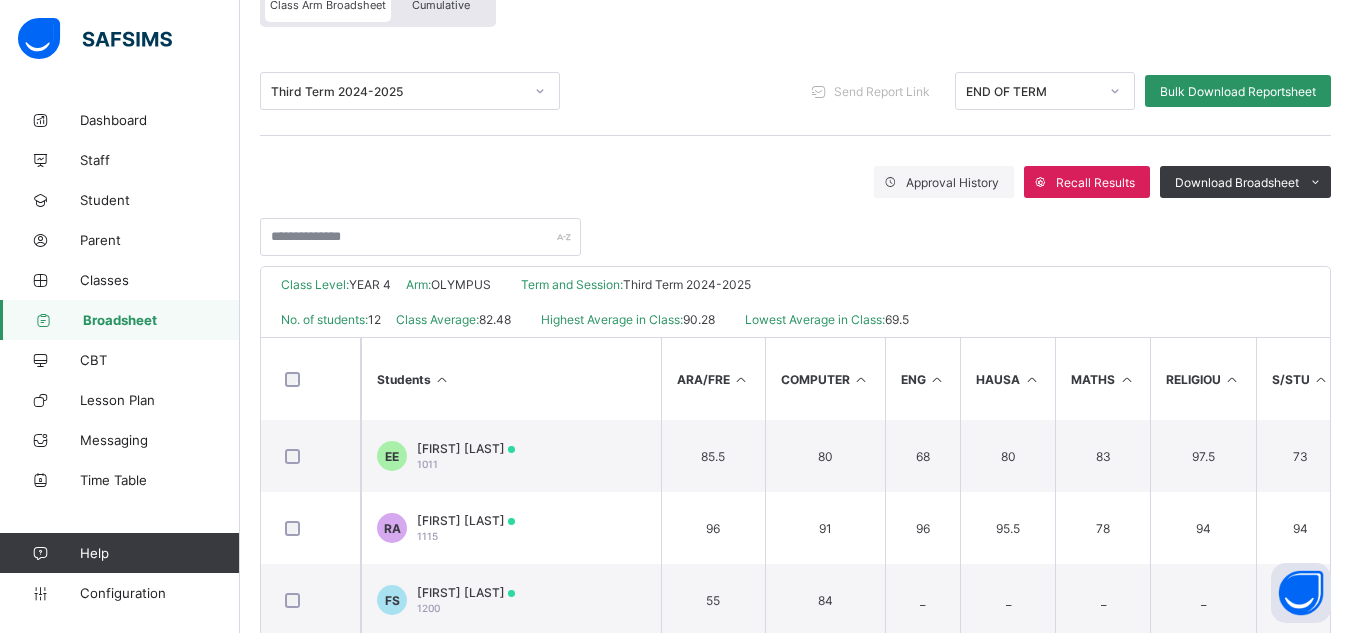 scroll, scrollTop: 168, scrollLeft: 0, axis: vertical 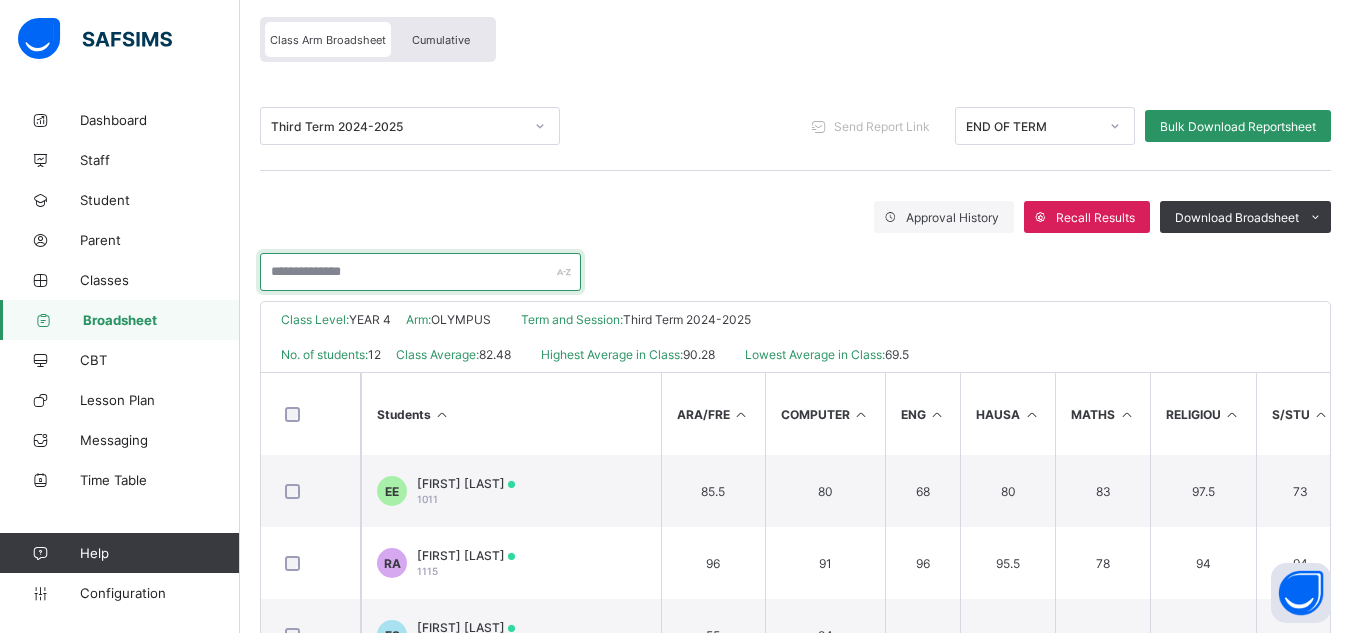 click at bounding box center [420, 272] 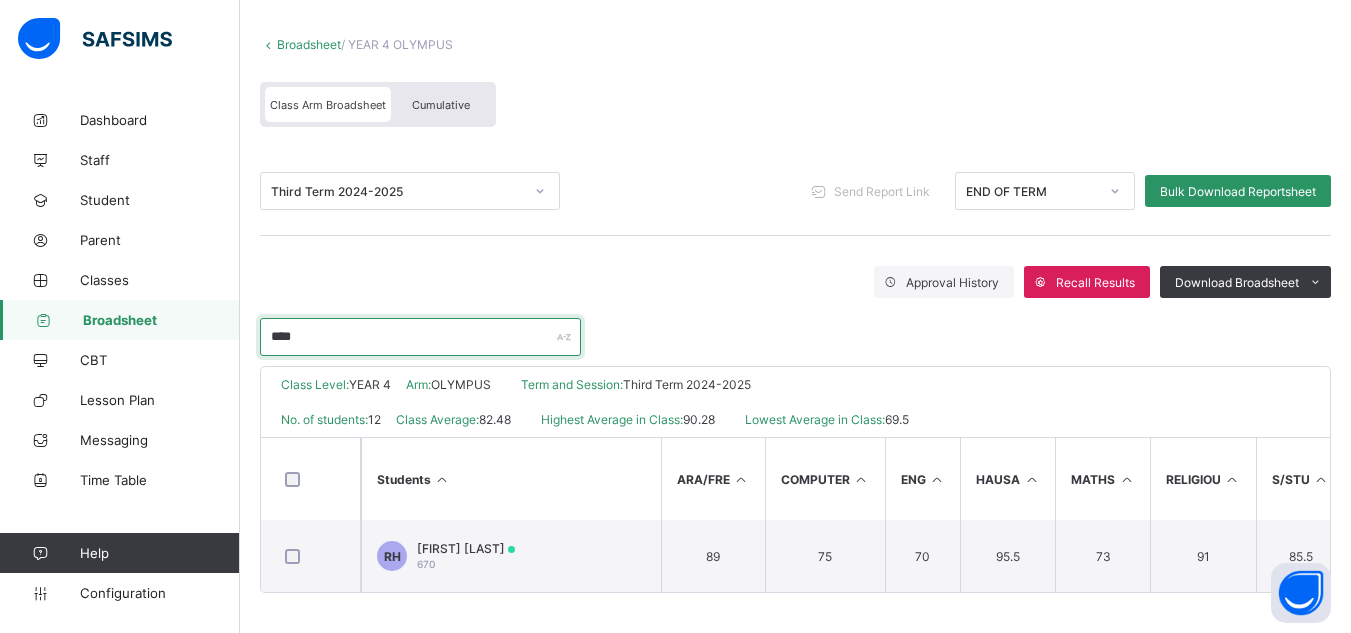 scroll, scrollTop: 80, scrollLeft: 0, axis: vertical 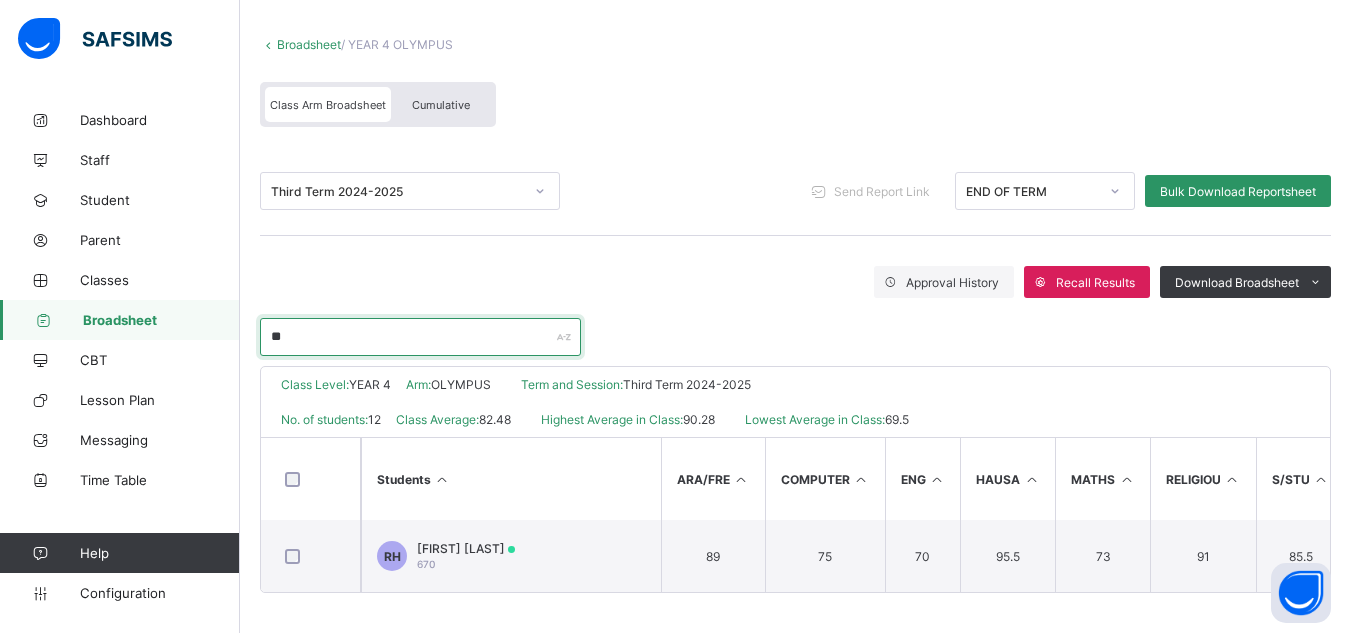 type on "*" 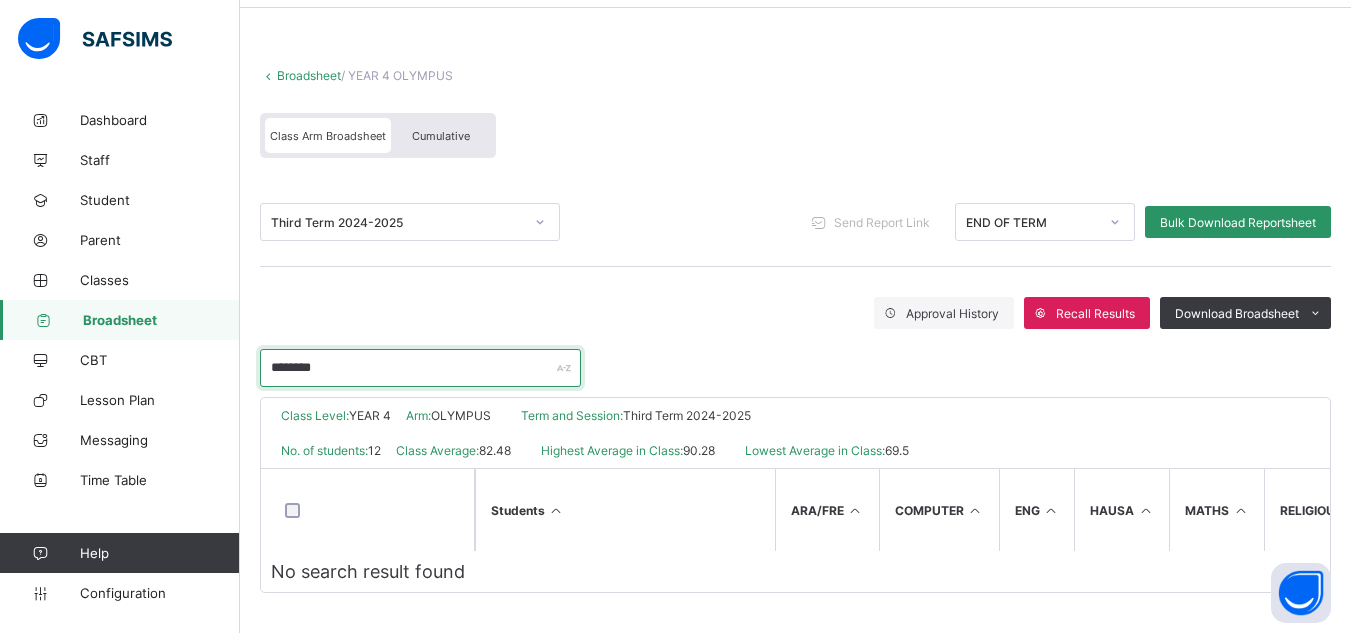 scroll, scrollTop: 80, scrollLeft: 0, axis: vertical 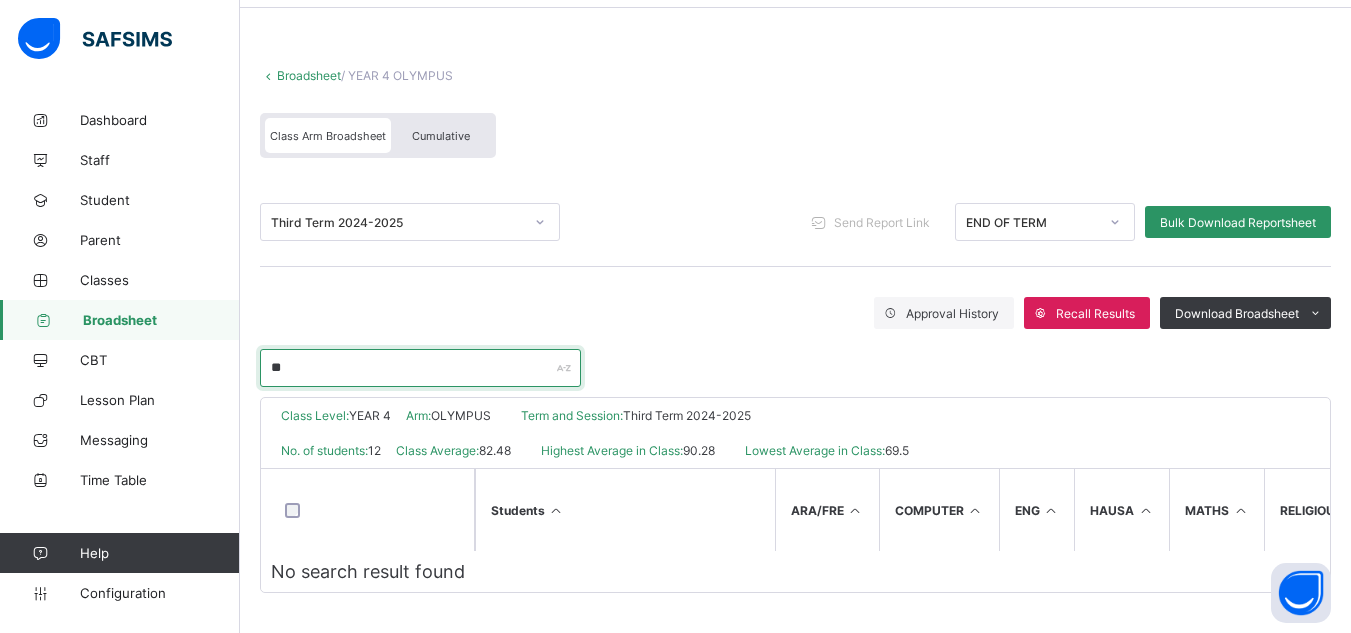 type on "*" 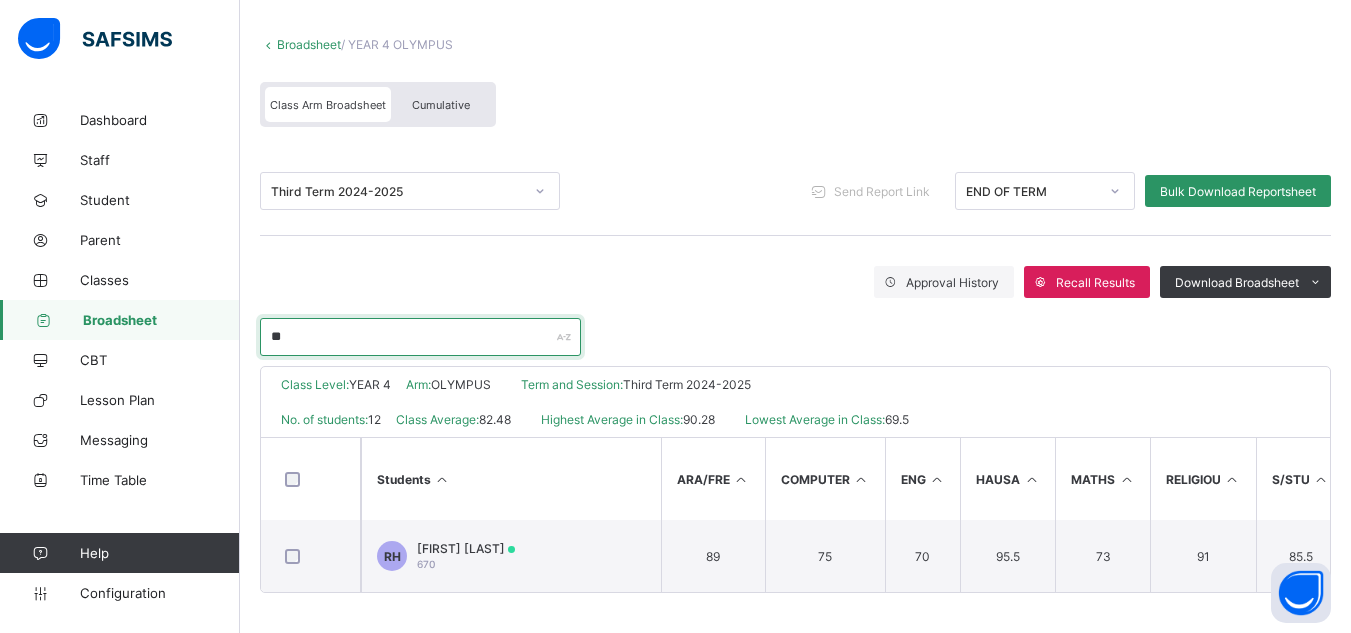 scroll, scrollTop: 111, scrollLeft: 0, axis: vertical 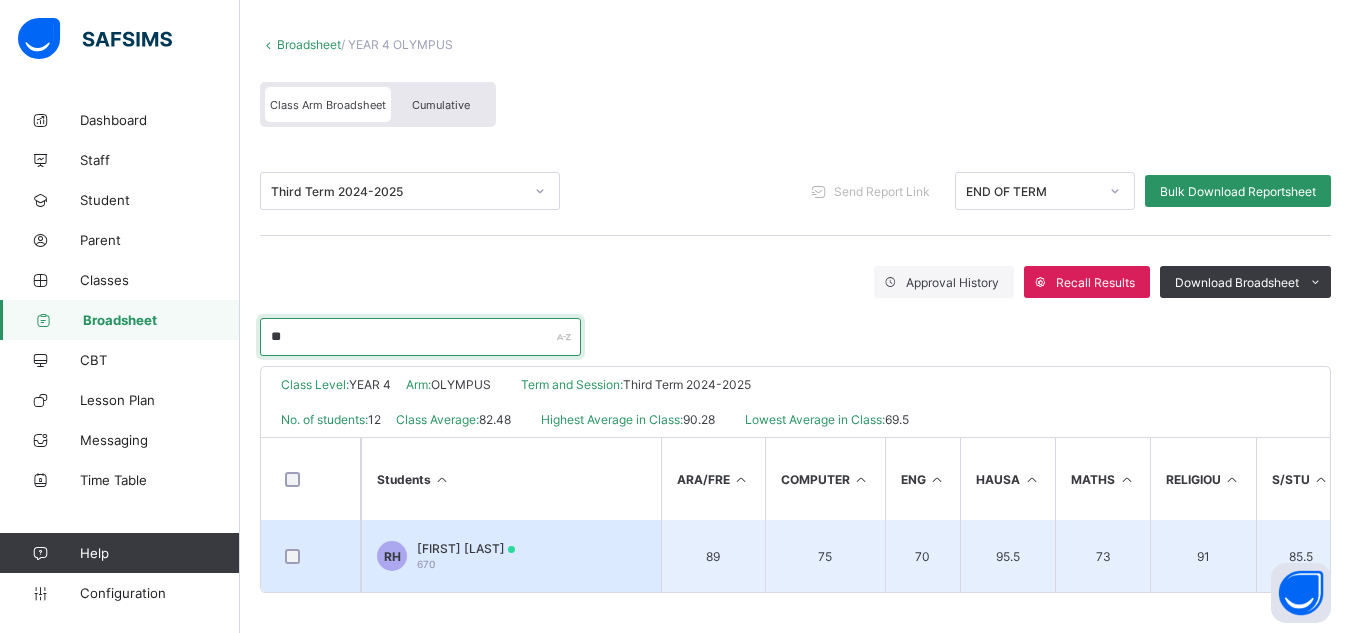 type on "**" 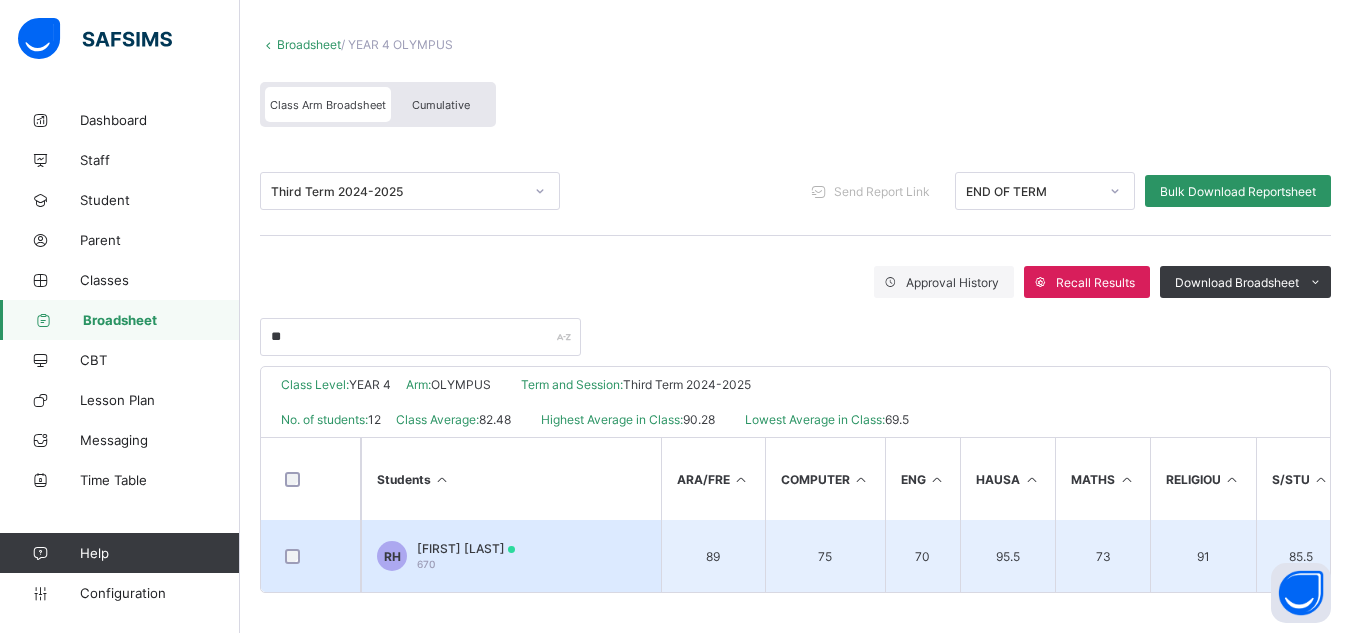 click on "[FIRST] [LAST]" at bounding box center (466, 548) 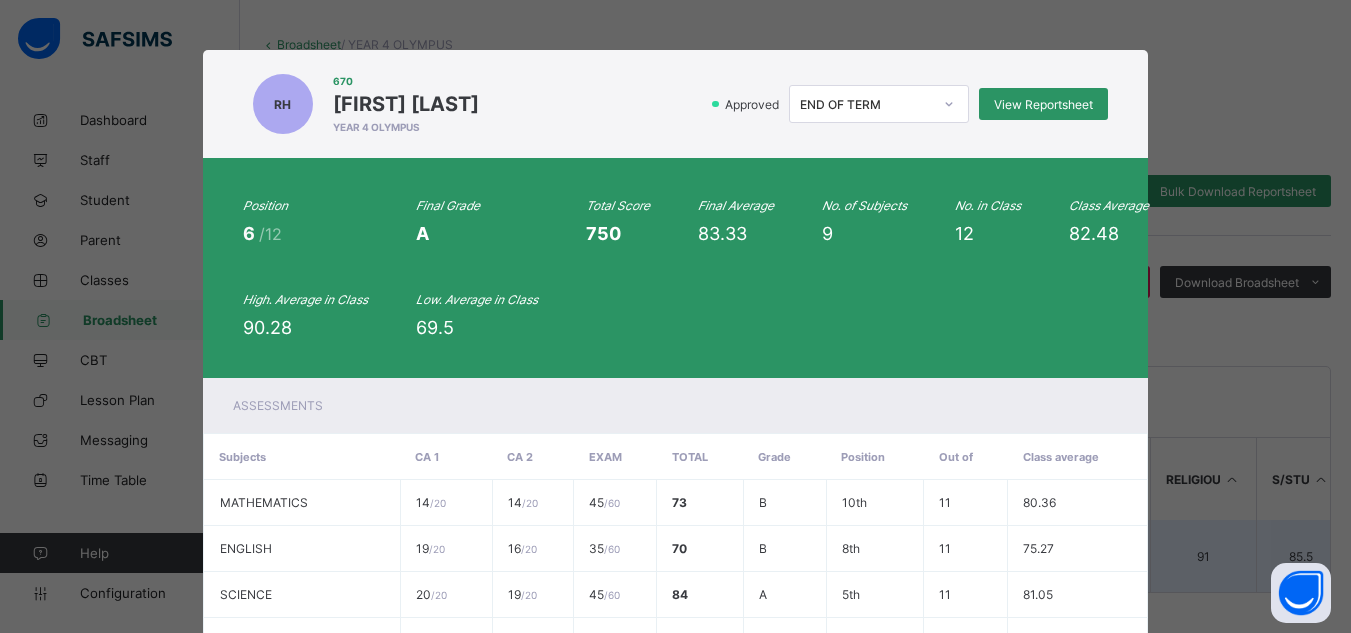 click on "16 / 20" at bounding box center [533, 549] 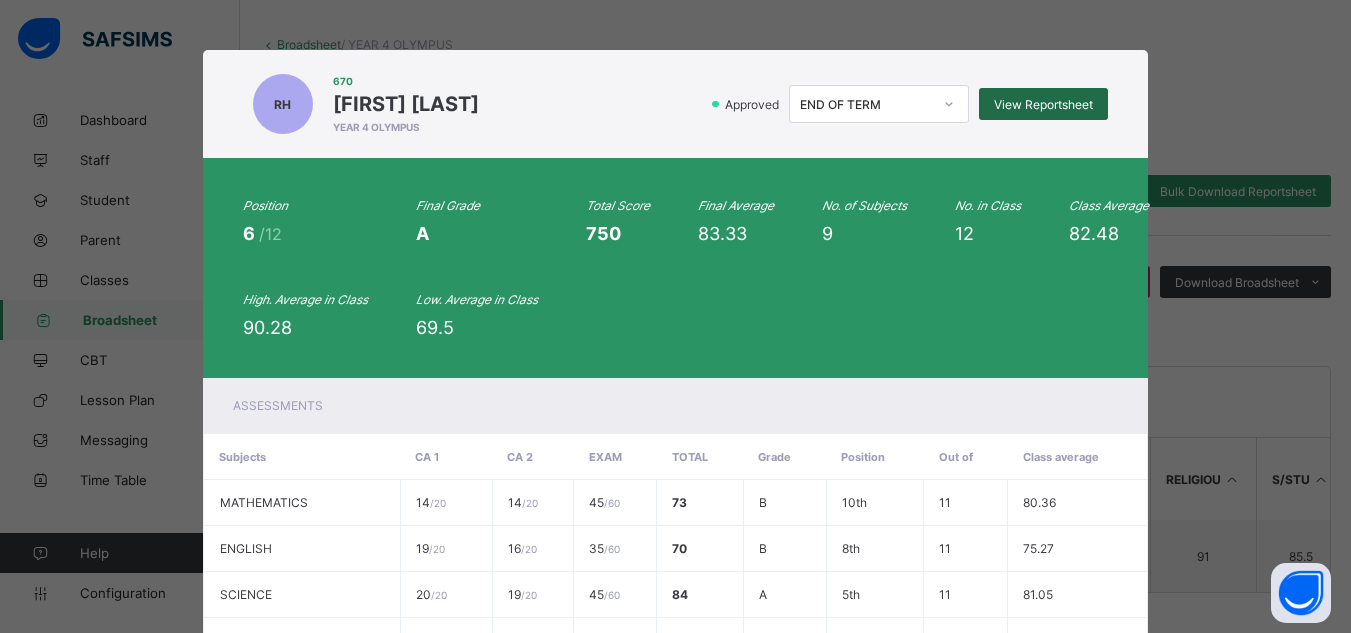 click on "View Reportsheet" at bounding box center (1043, 104) 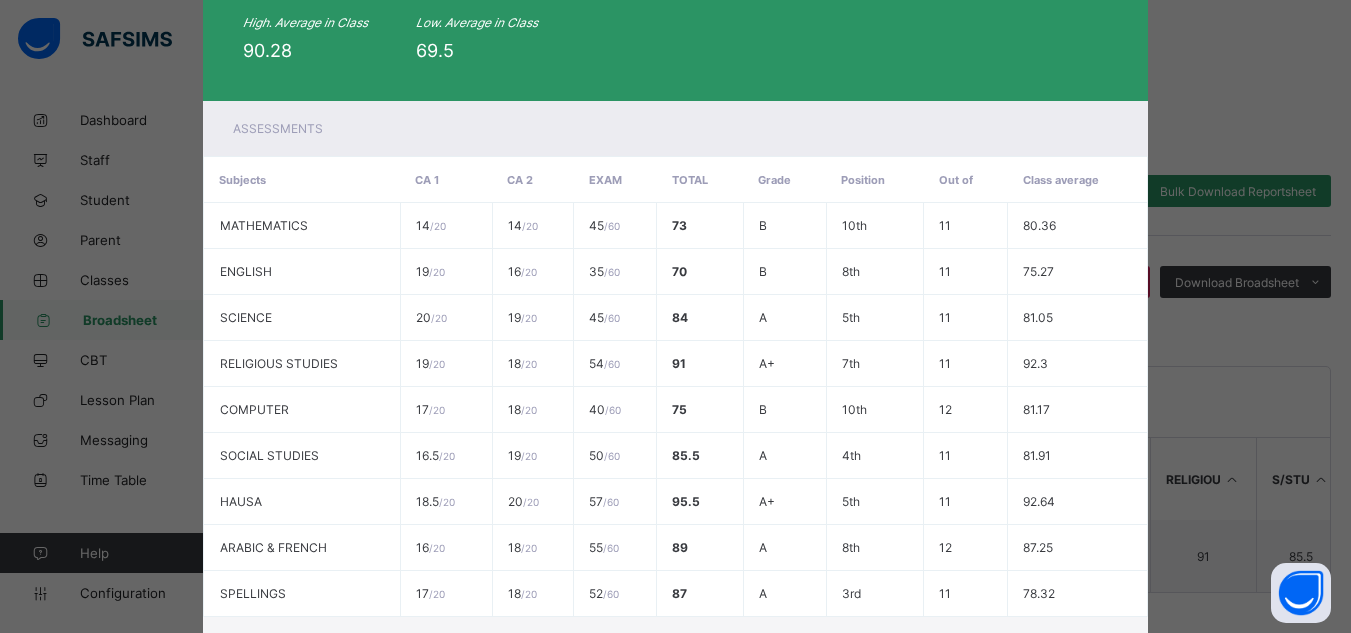 scroll, scrollTop: 456, scrollLeft: 0, axis: vertical 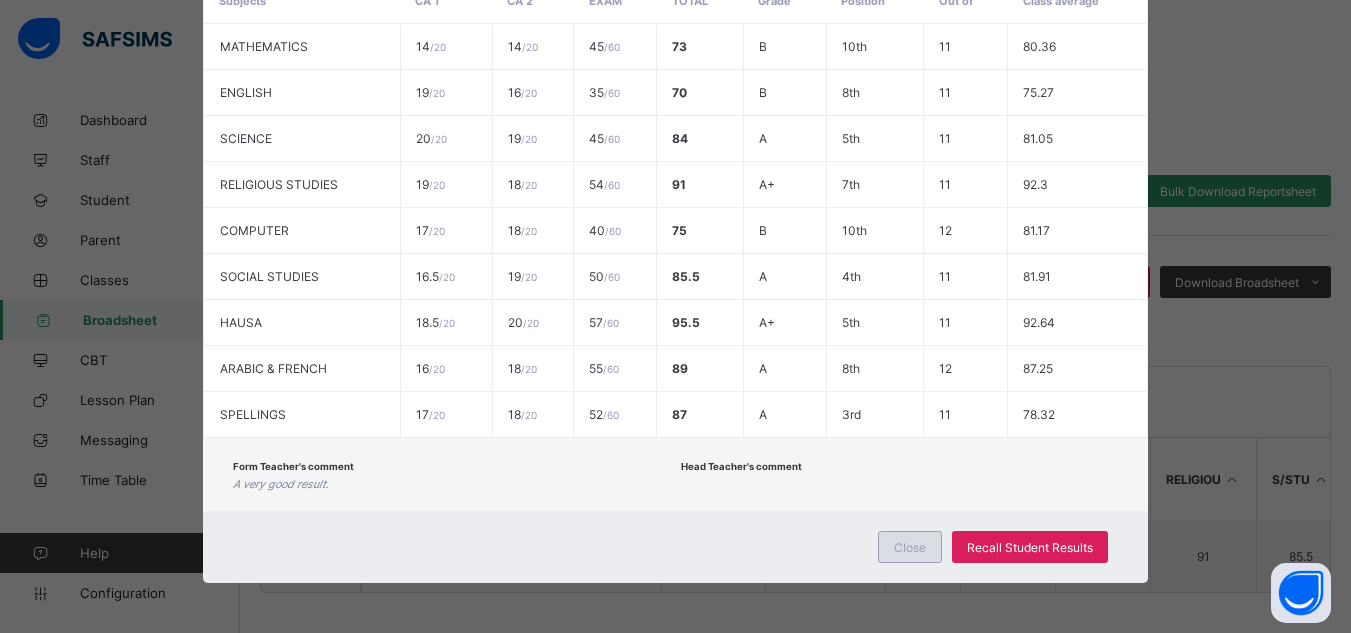 click on "Close" at bounding box center [910, 547] 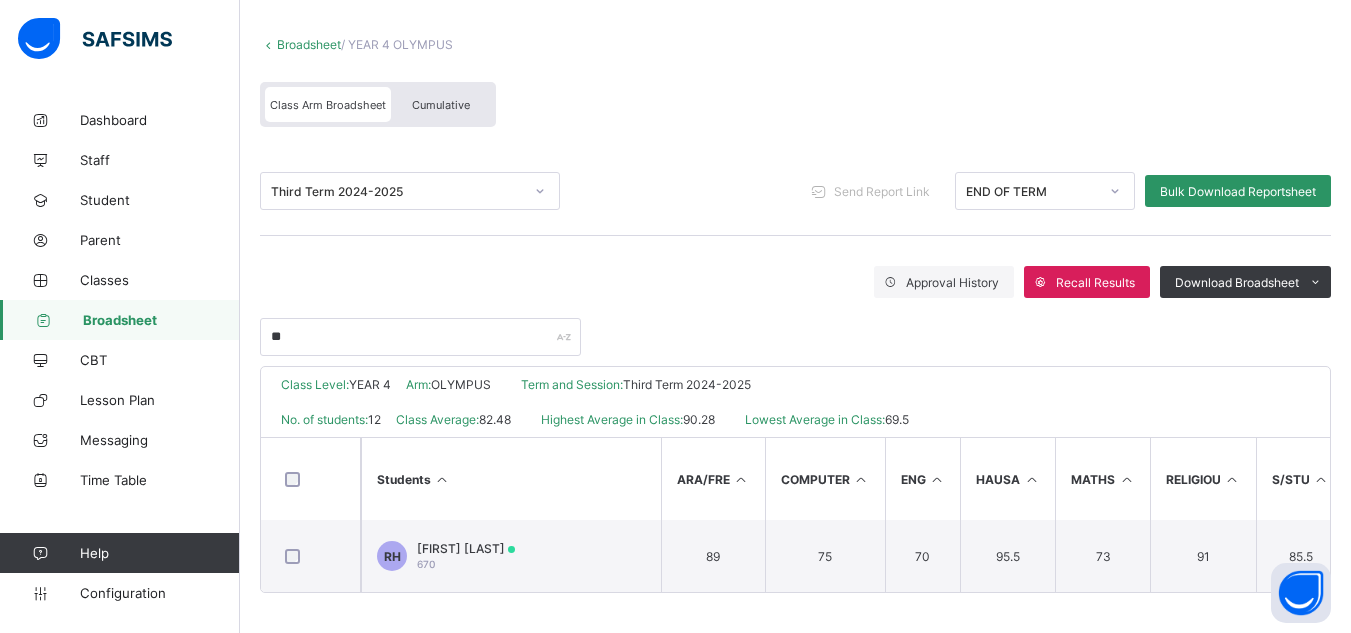 click on "Broadsheet" at bounding box center (161, 320) 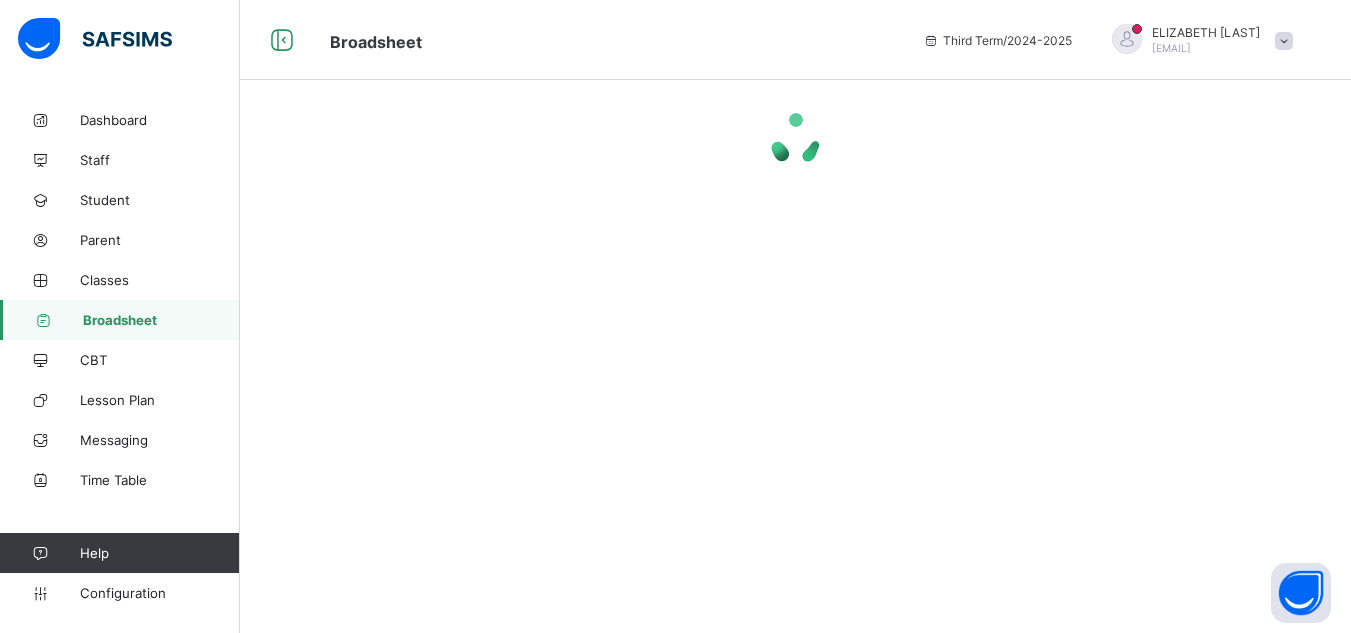 scroll, scrollTop: 0, scrollLeft: 0, axis: both 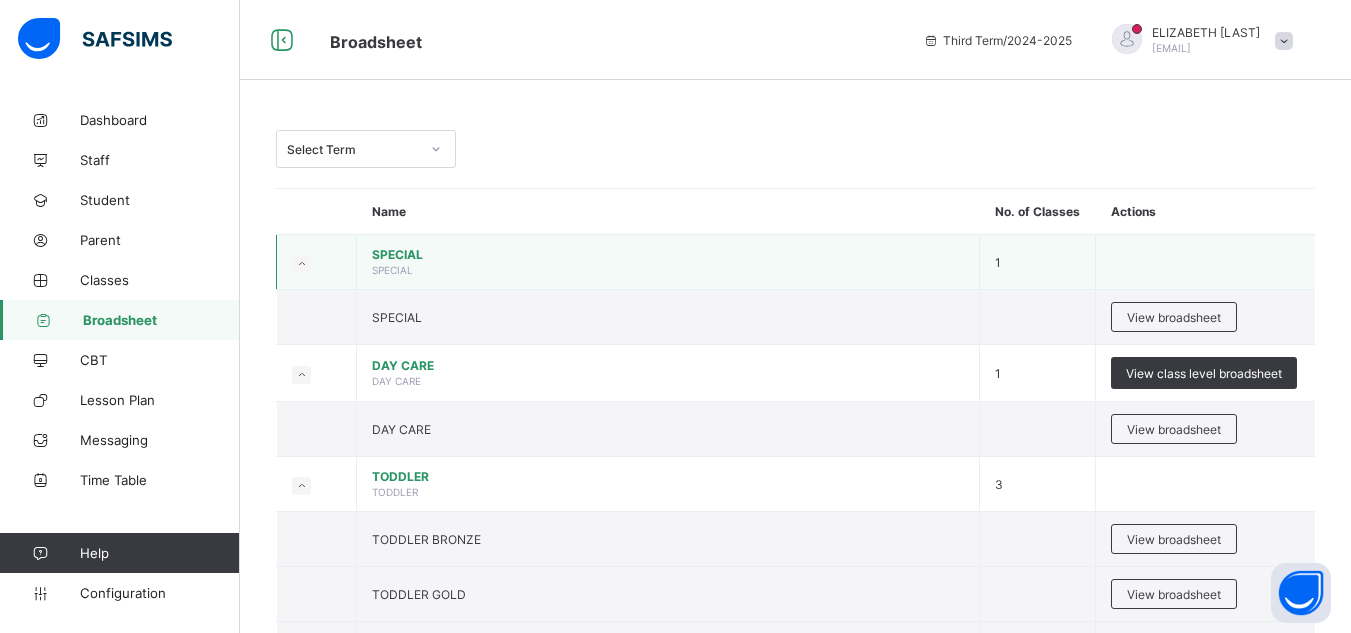 click on "SPECIAL     SPECIAL" at bounding box center [668, 262] 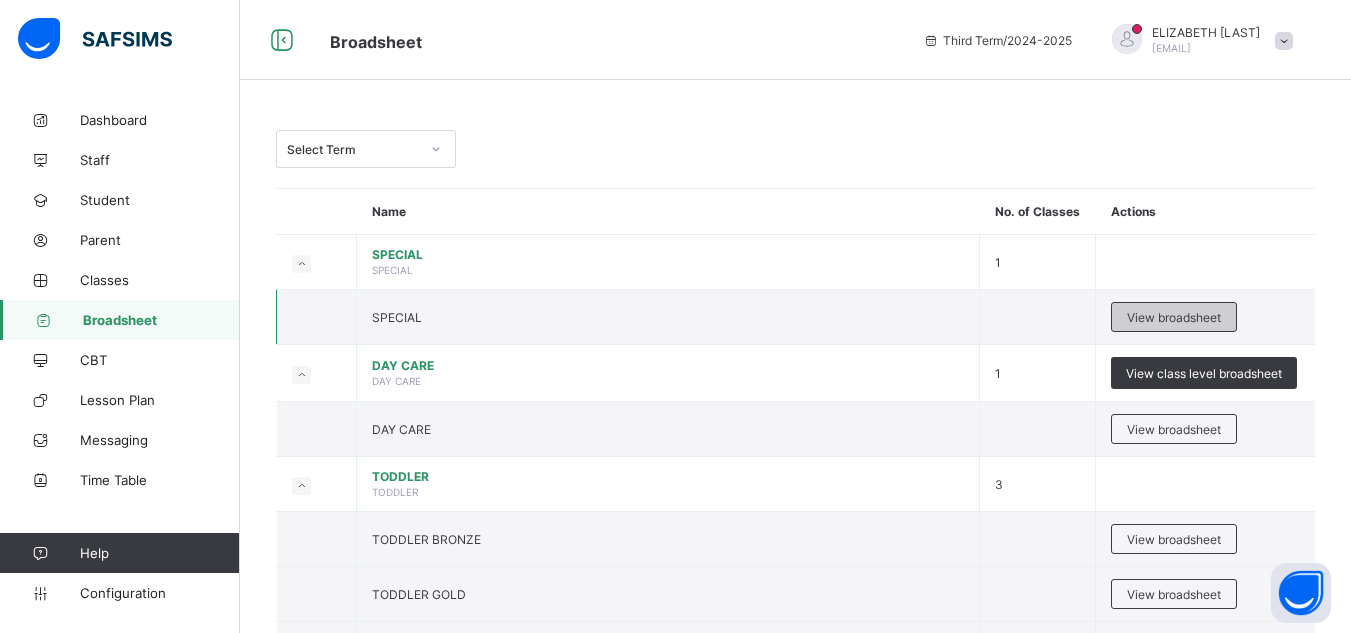 click on "View broadsheet" at bounding box center (1174, 317) 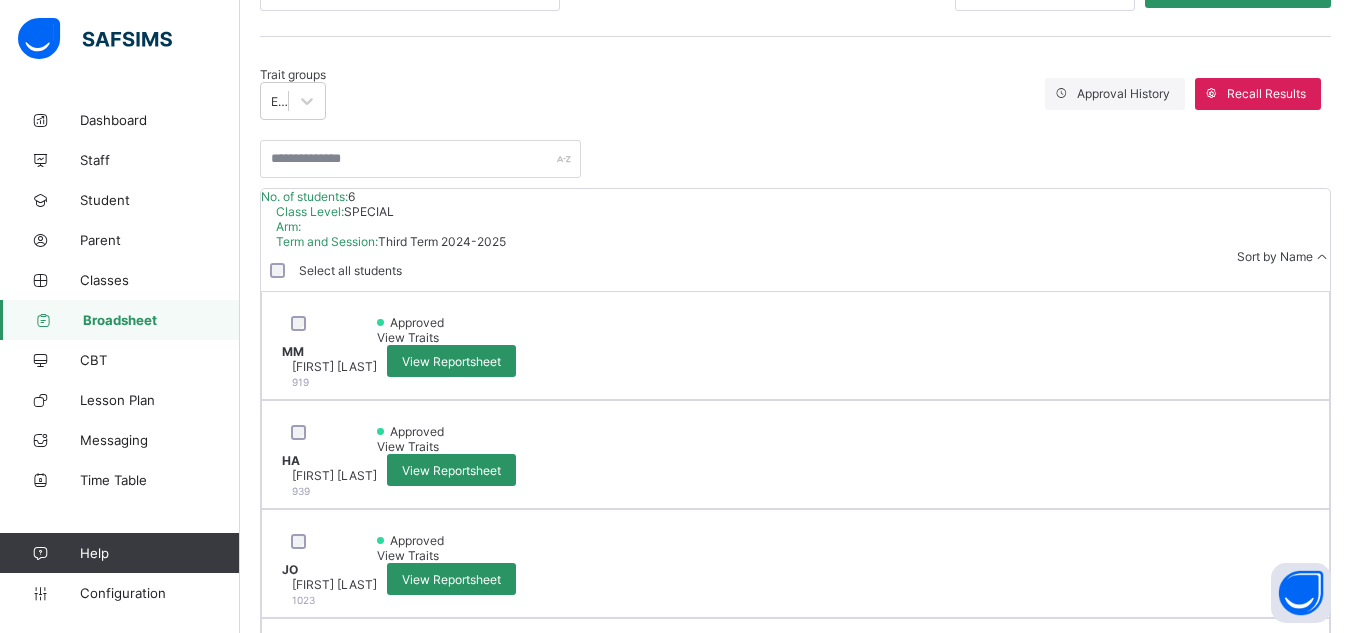 scroll, scrollTop: 365, scrollLeft: 0, axis: vertical 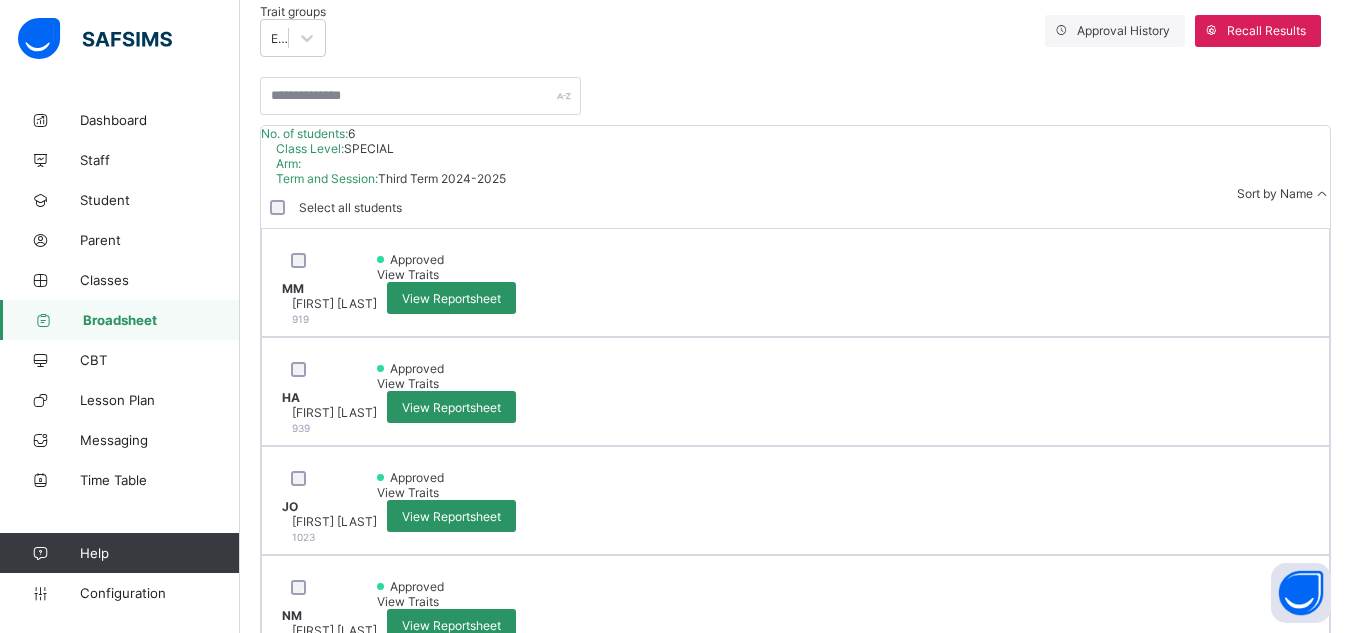 click on "View Reportsheet" at bounding box center [451, 843] 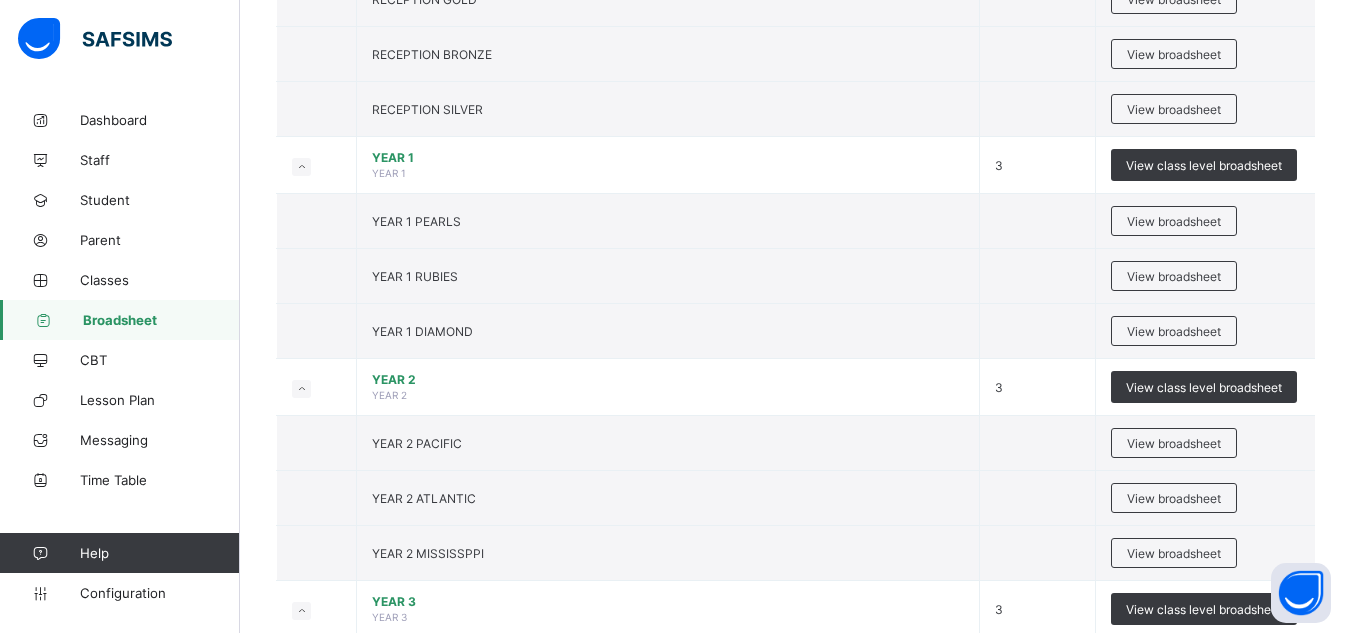 scroll, scrollTop: 840, scrollLeft: 0, axis: vertical 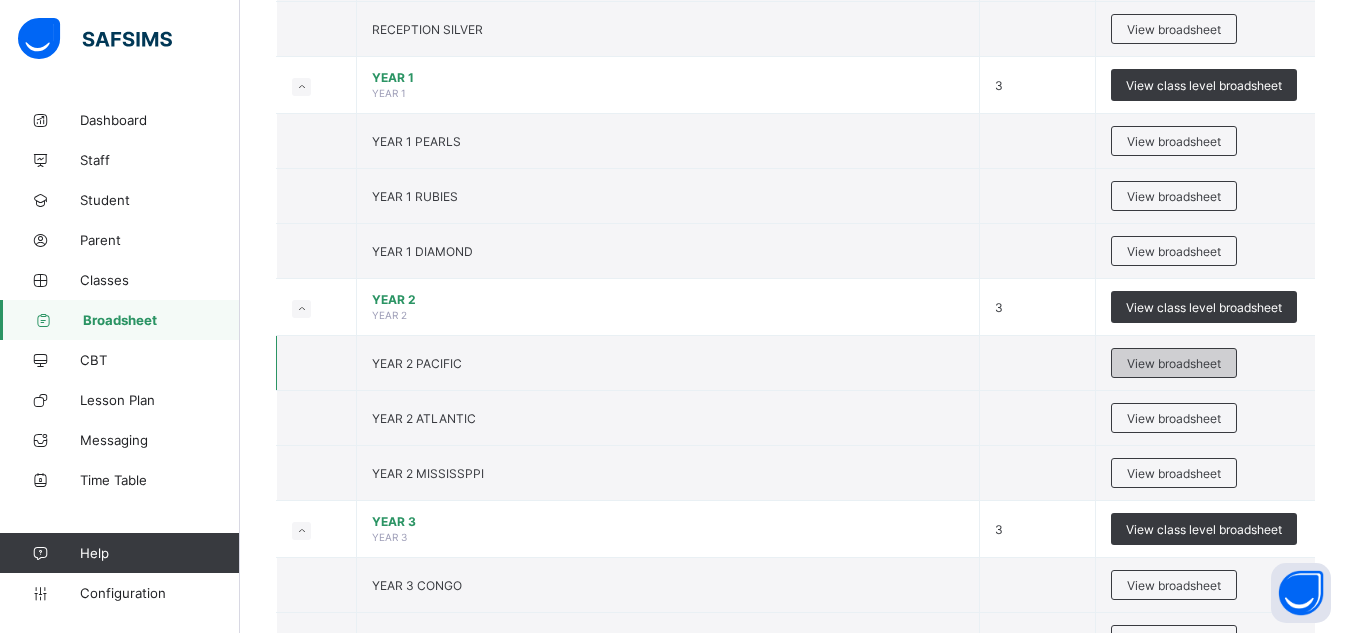 click on "View broadsheet" at bounding box center [1174, 363] 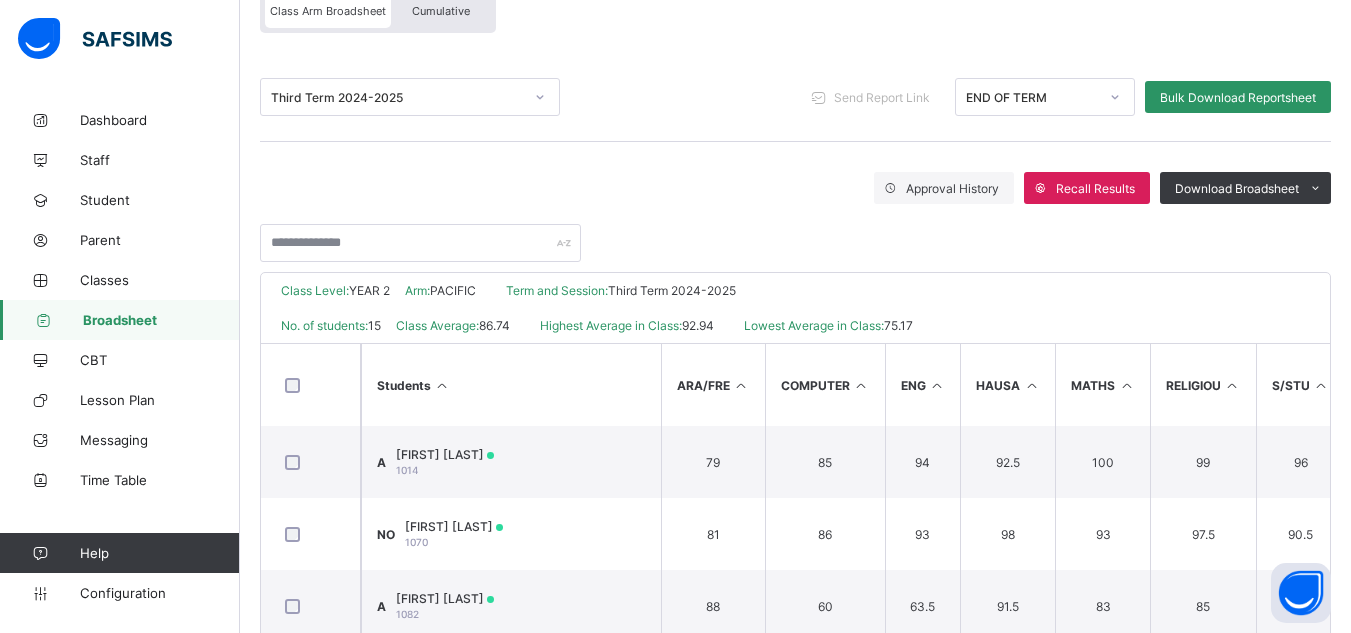 scroll, scrollTop: 200, scrollLeft: 0, axis: vertical 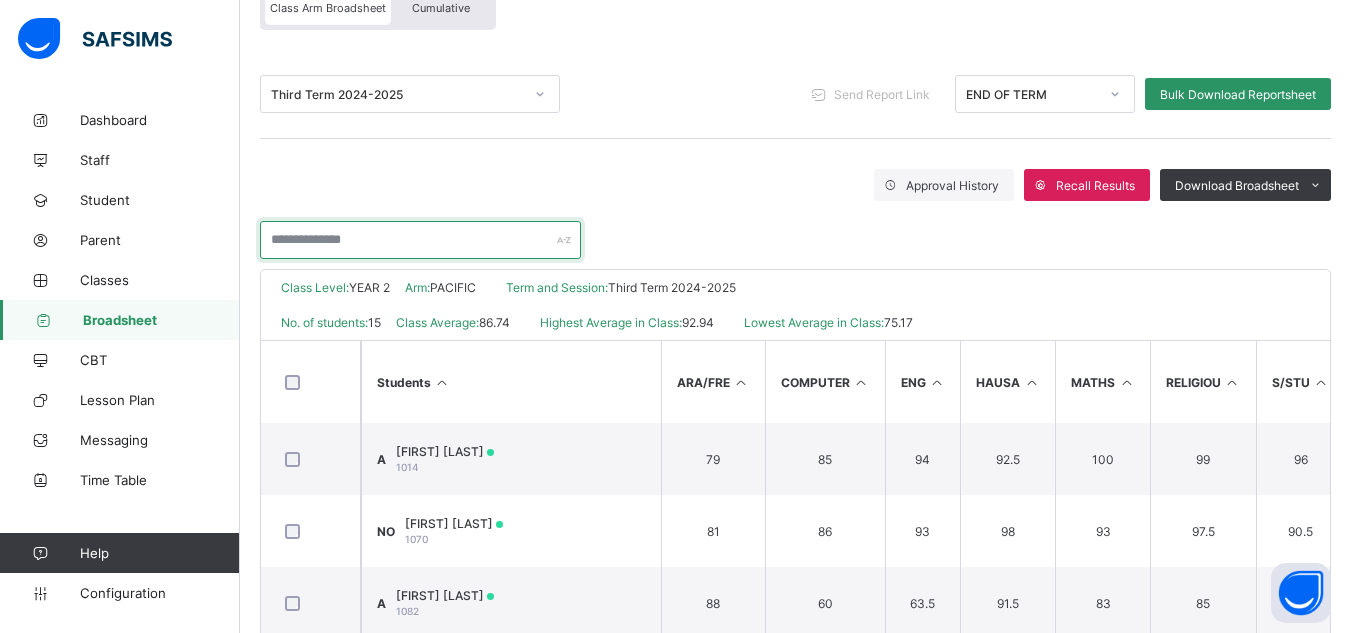 click at bounding box center (420, 240) 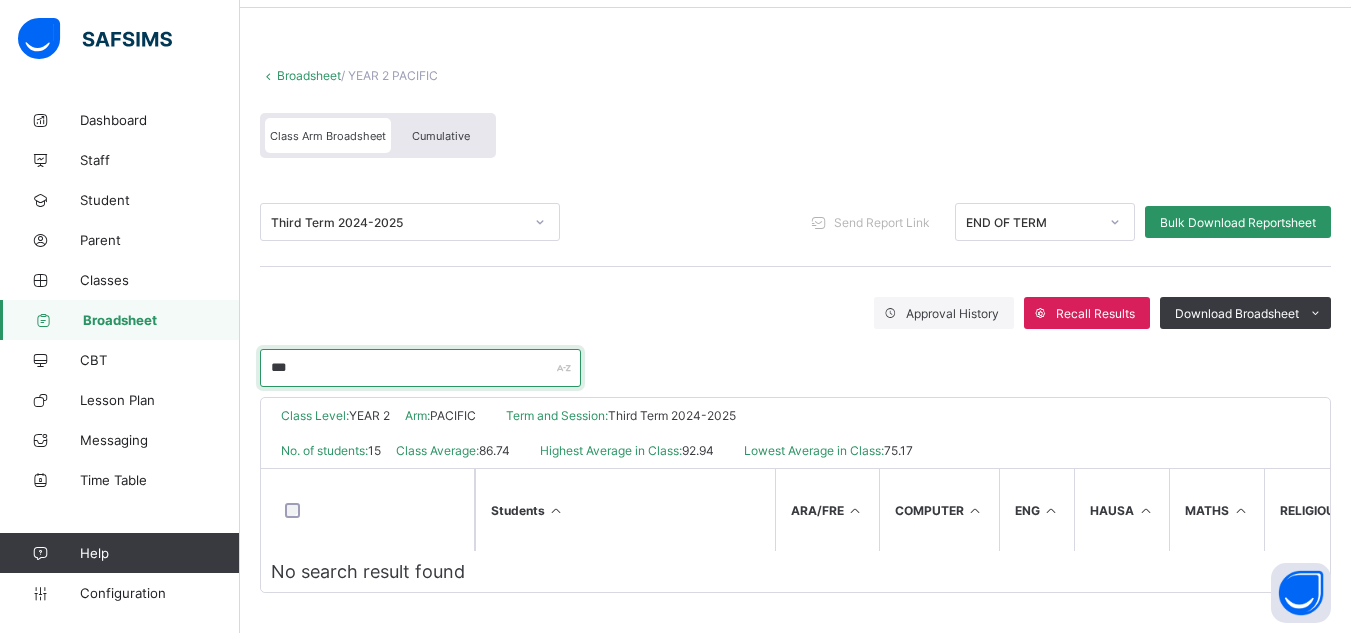 scroll, scrollTop: 80, scrollLeft: 0, axis: vertical 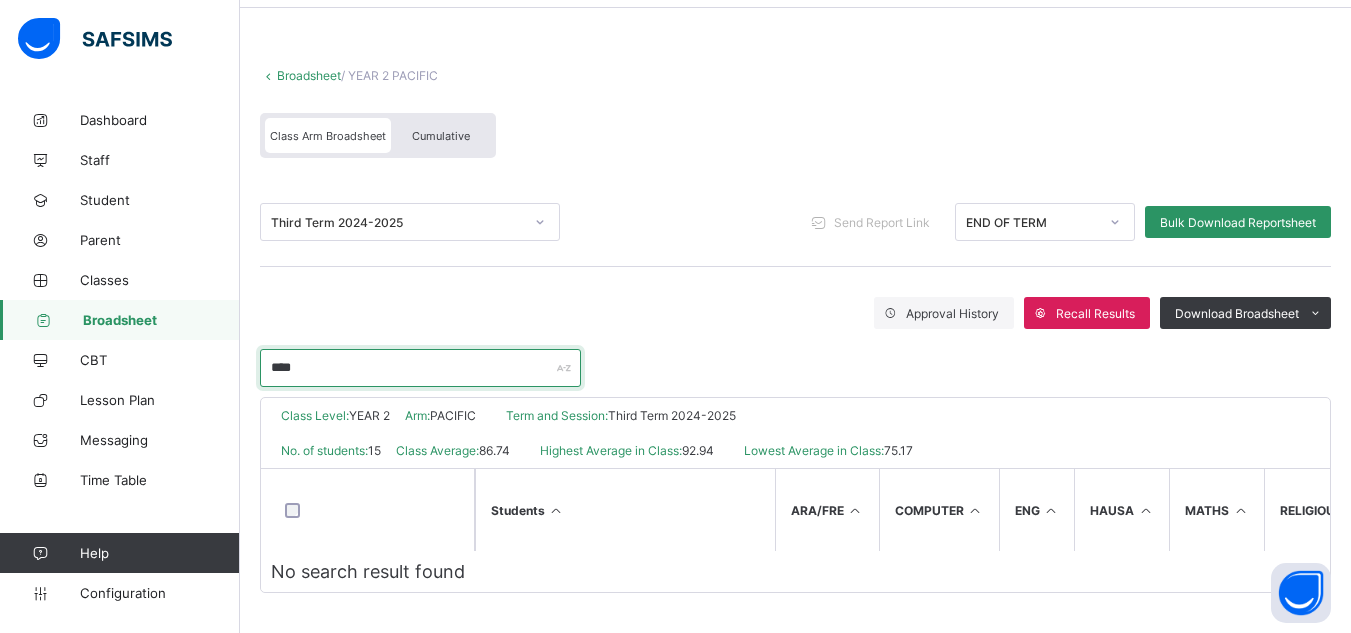 type on "****" 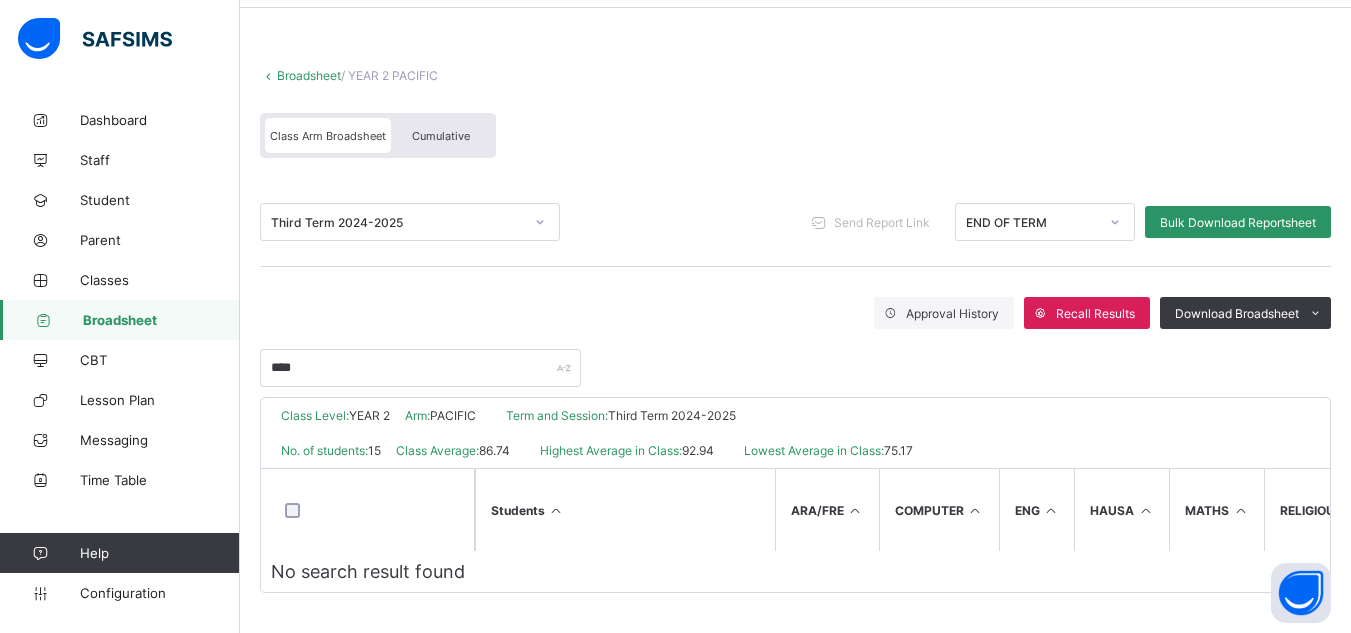 click on "Broadsheet" at bounding box center [161, 320] 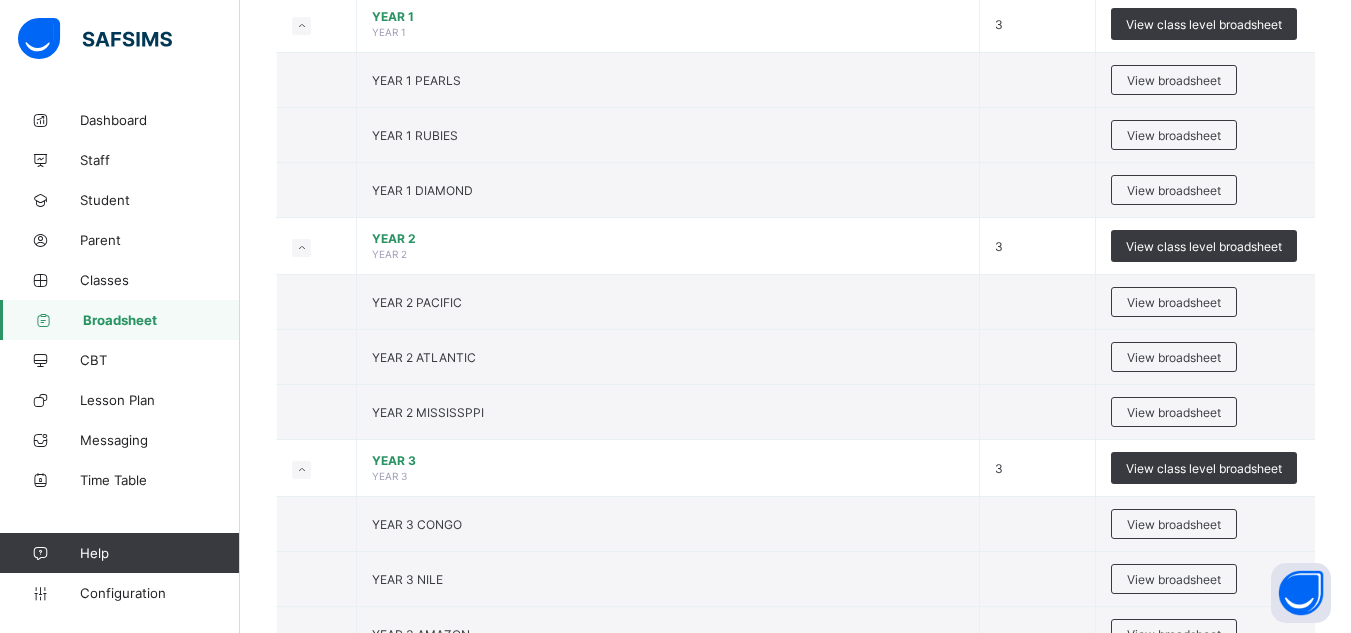 scroll, scrollTop: 1000, scrollLeft: 0, axis: vertical 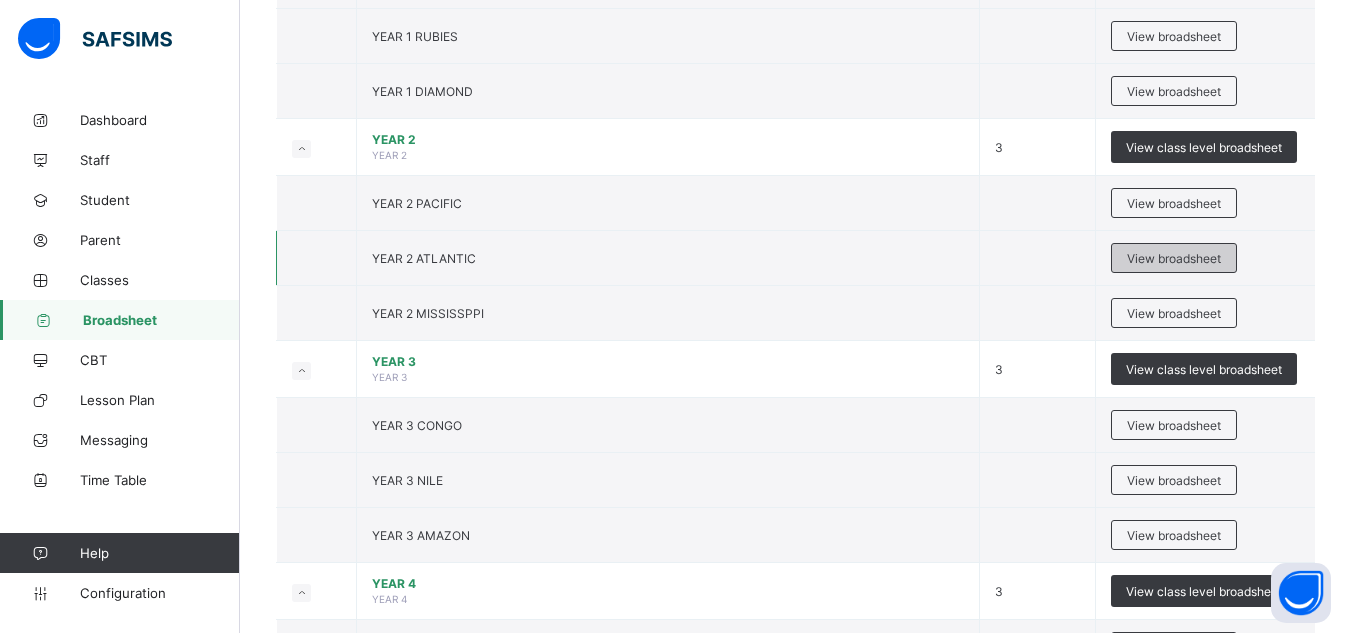 click on "View broadsheet" at bounding box center [1174, 258] 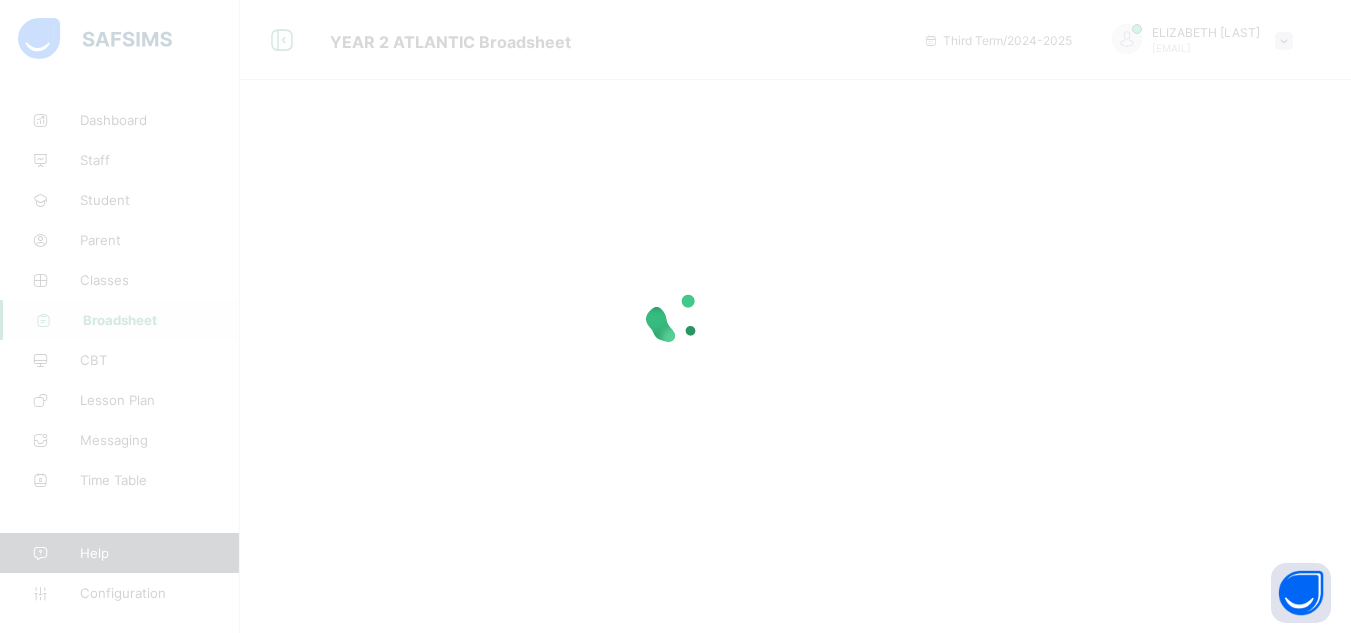 click at bounding box center (675, 316) 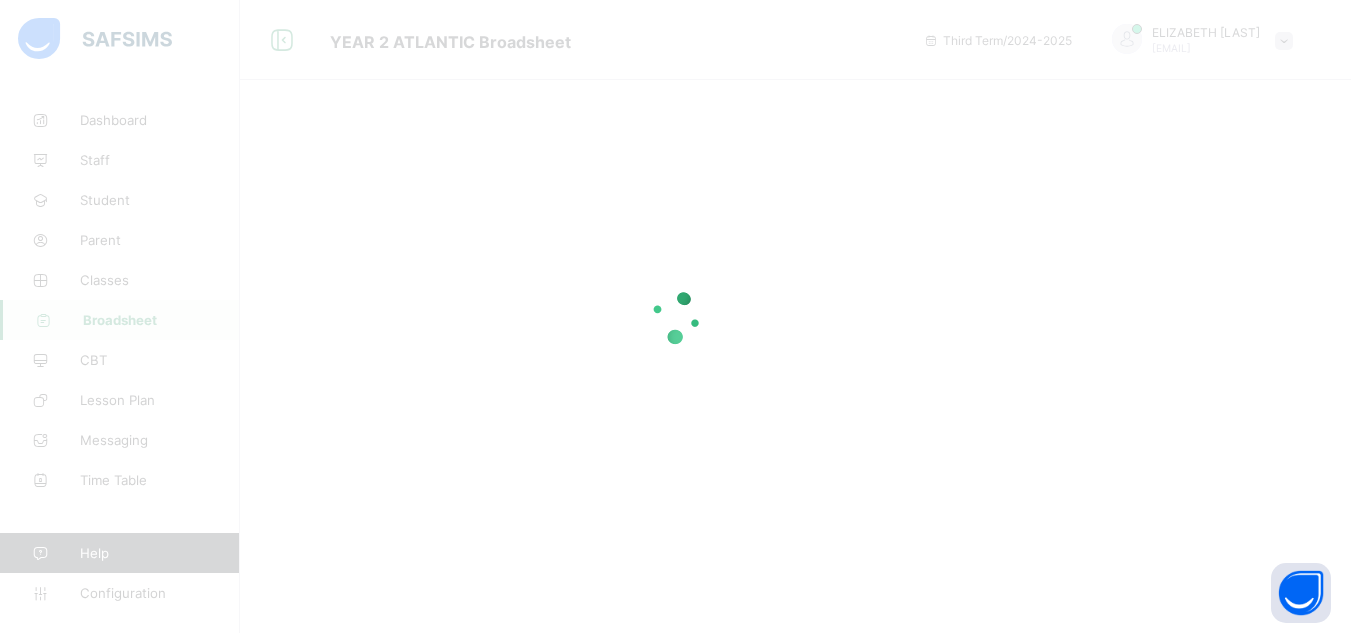 scroll, scrollTop: 0, scrollLeft: 0, axis: both 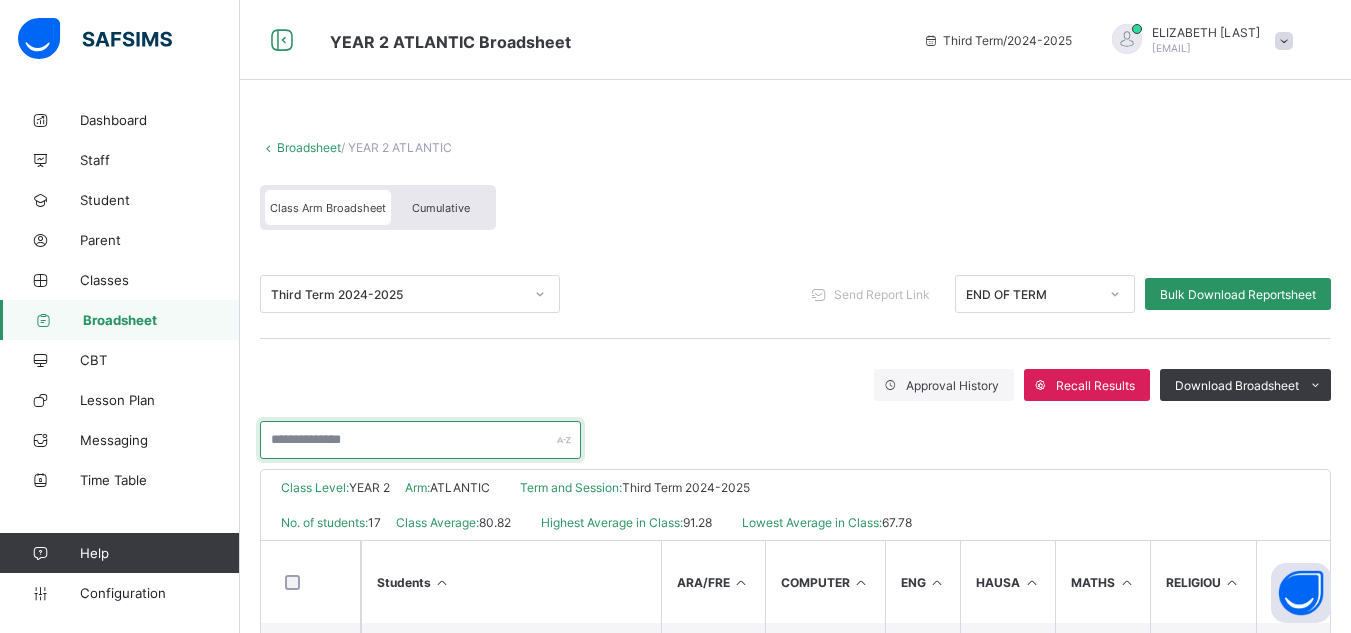click at bounding box center [420, 440] 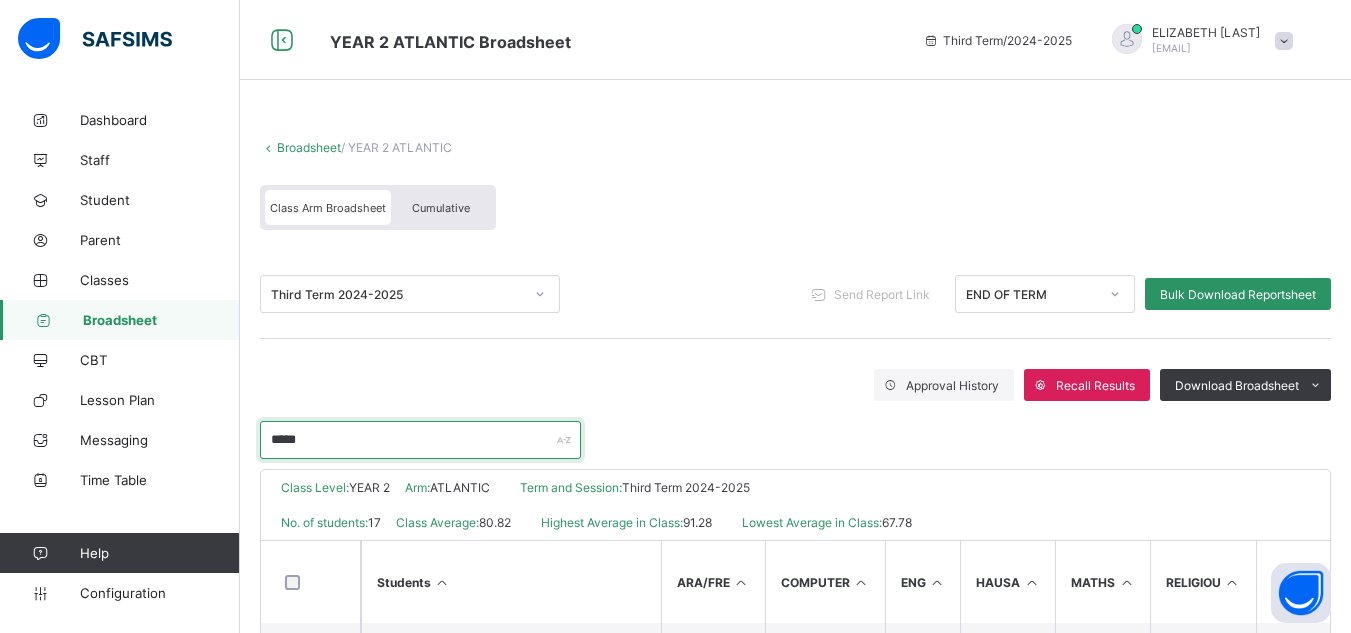type on "*****" 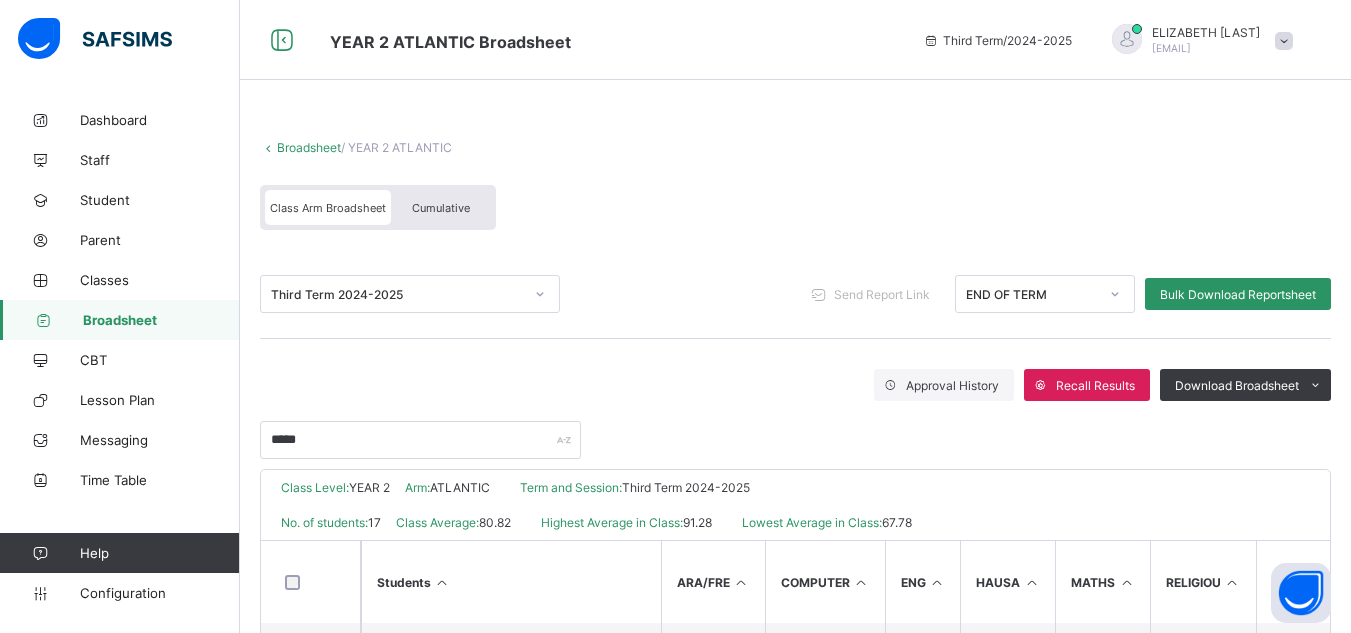 click on "*****" at bounding box center (795, 430) 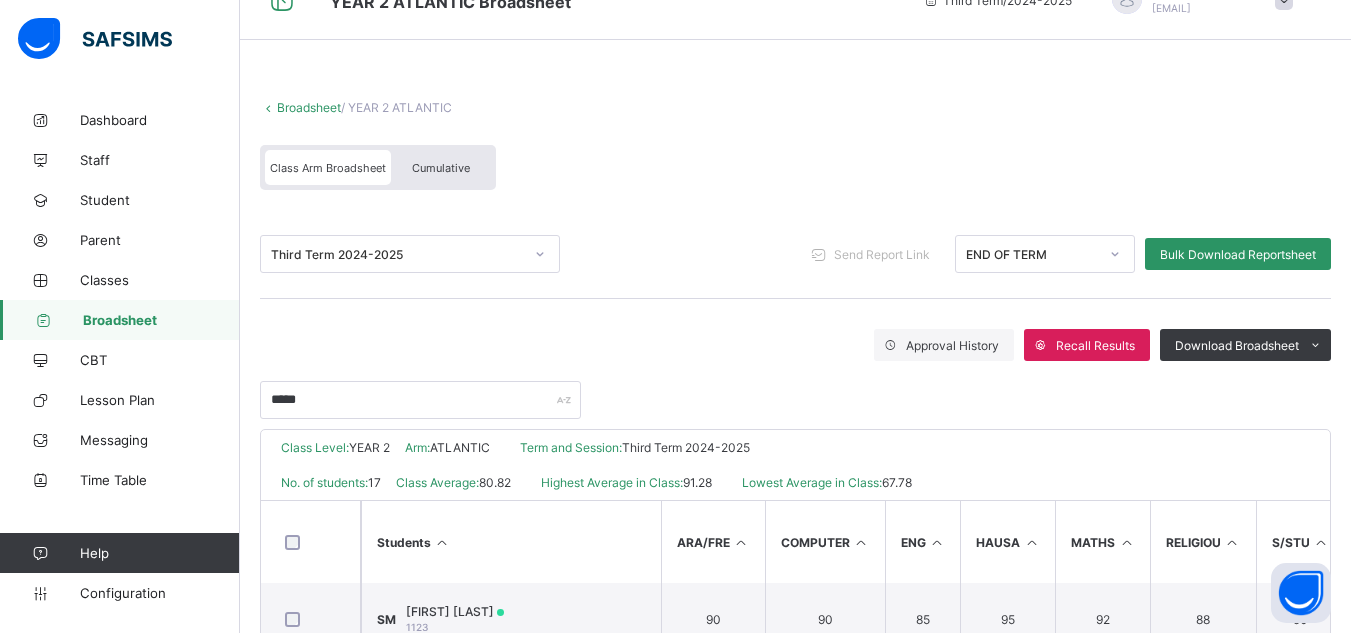 scroll, scrollTop: 111, scrollLeft: 0, axis: vertical 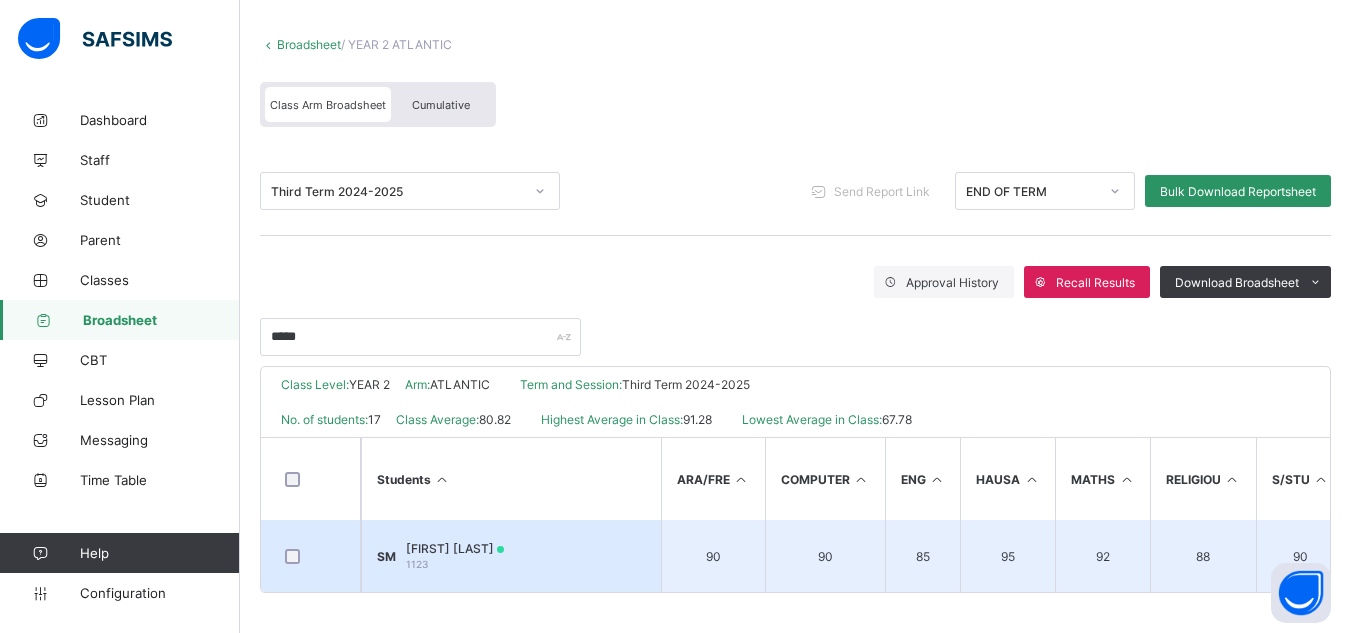 click on "[FIRST] [LAST]" at bounding box center [455, 548] 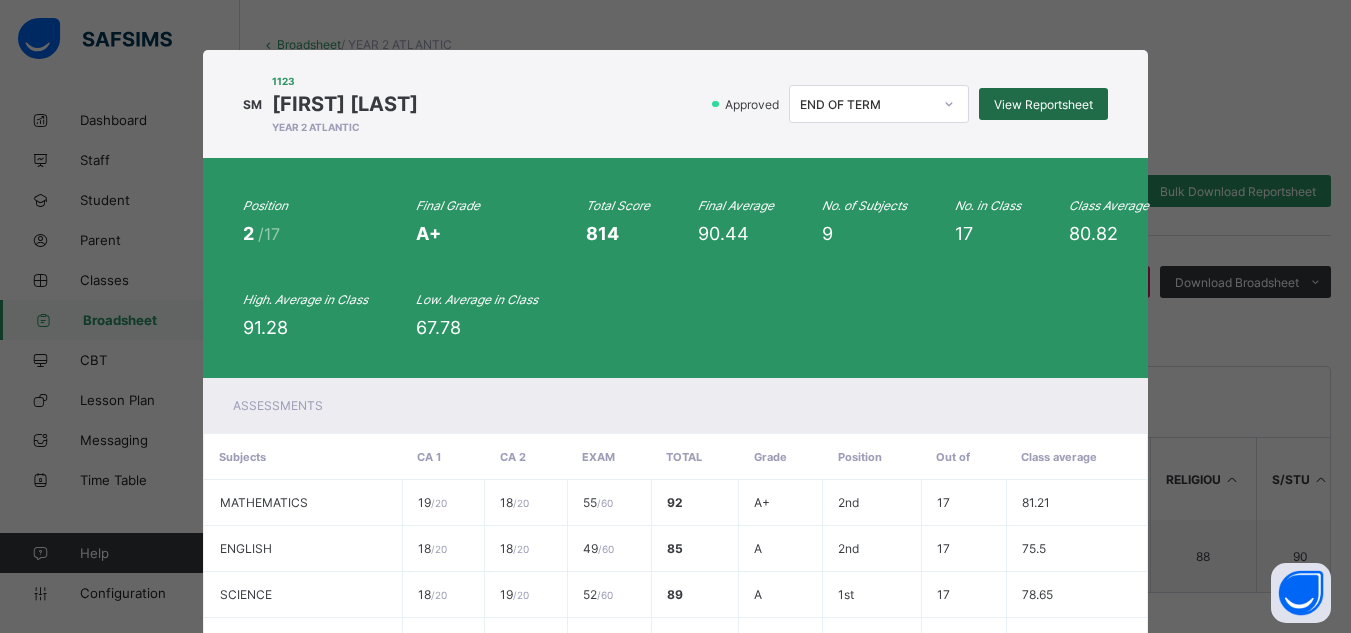click on "View Reportsheet" at bounding box center (1043, 104) 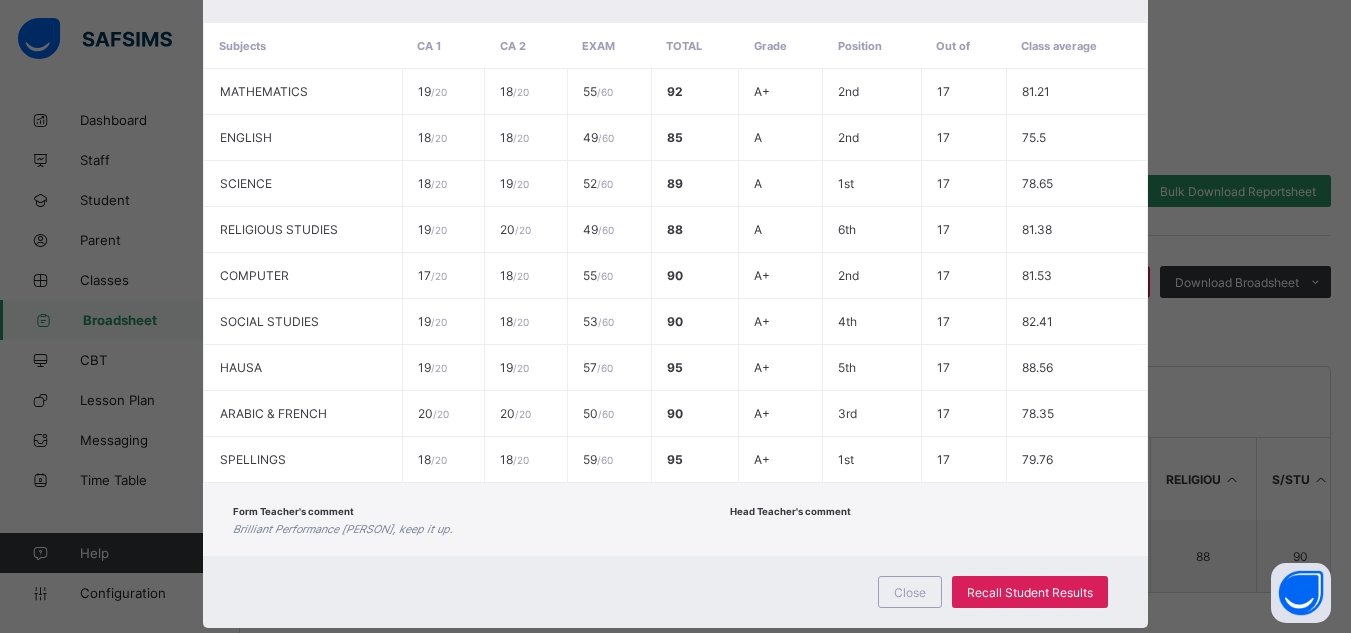 scroll, scrollTop: 456, scrollLeft: 0, axis: vertical 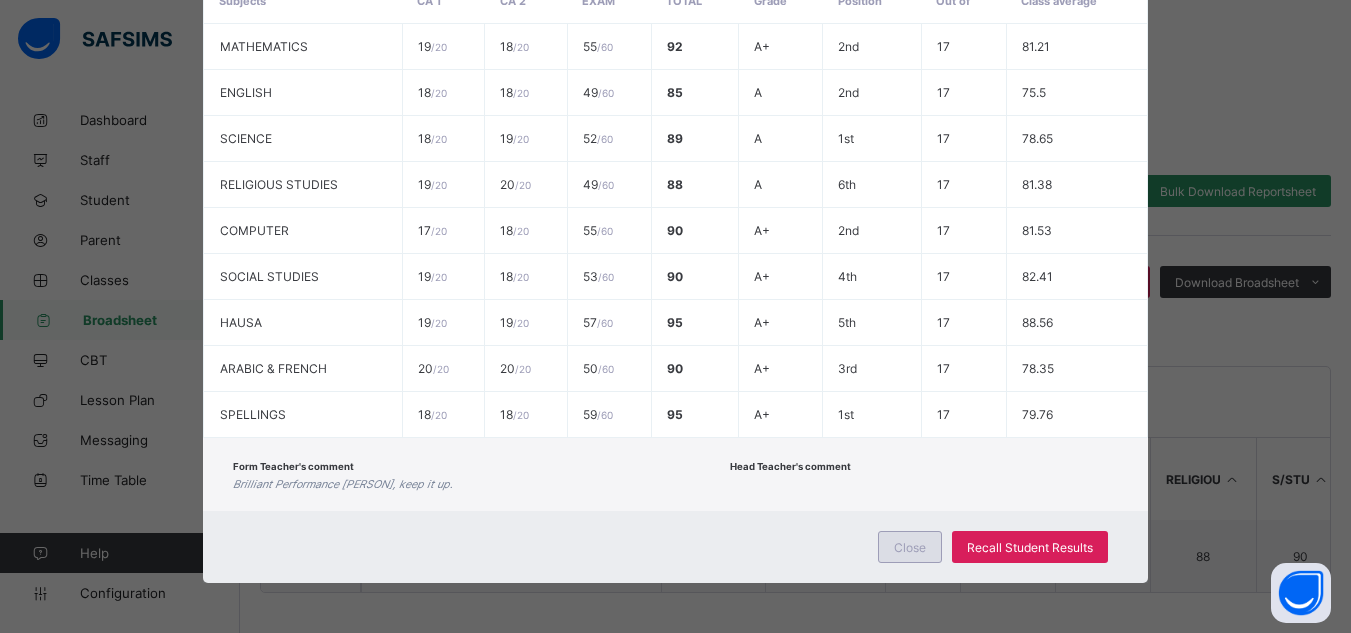 click on "Close" at bounding box center (910, 547) 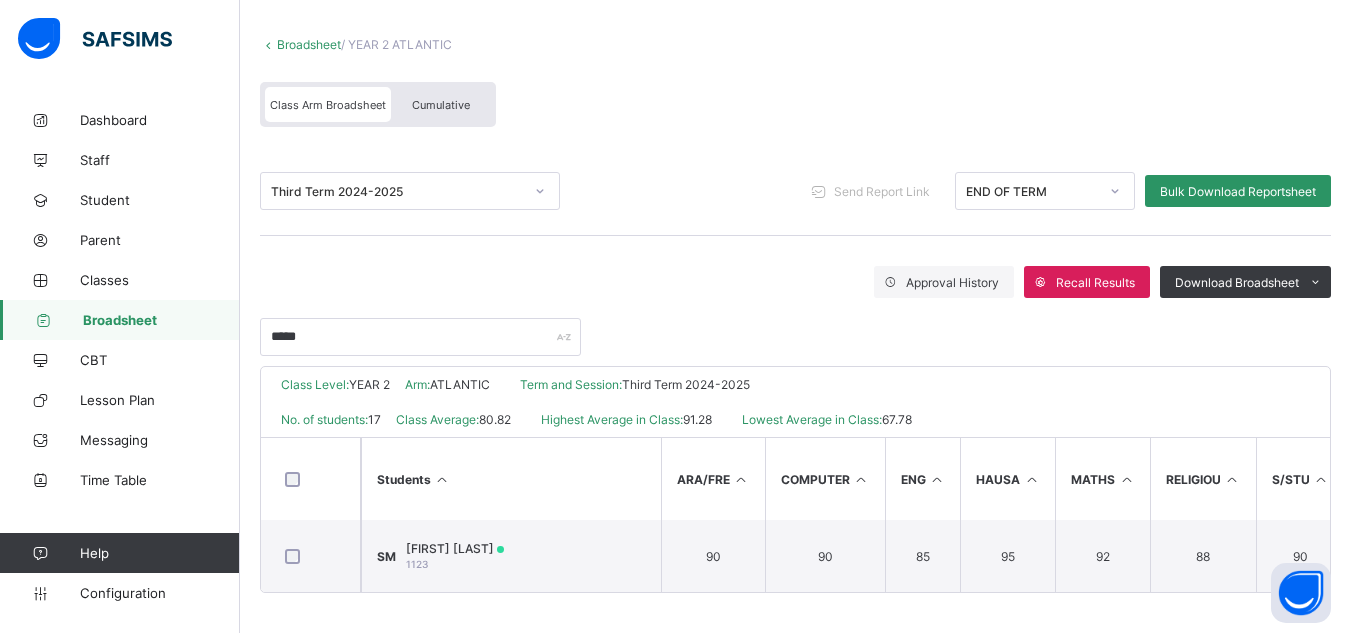 click on "Broadsheet" at bounding box center [161, 320] 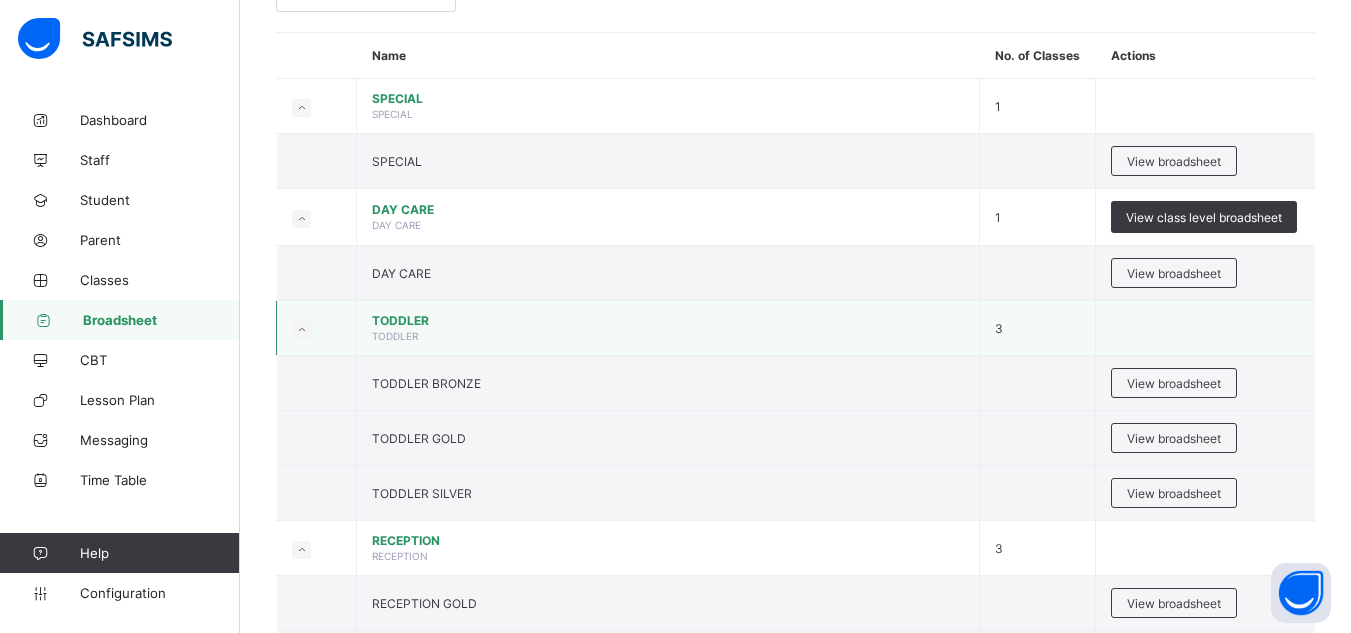 scroll, scrollTop: 160, scrollLeft: 0, axis: vertical 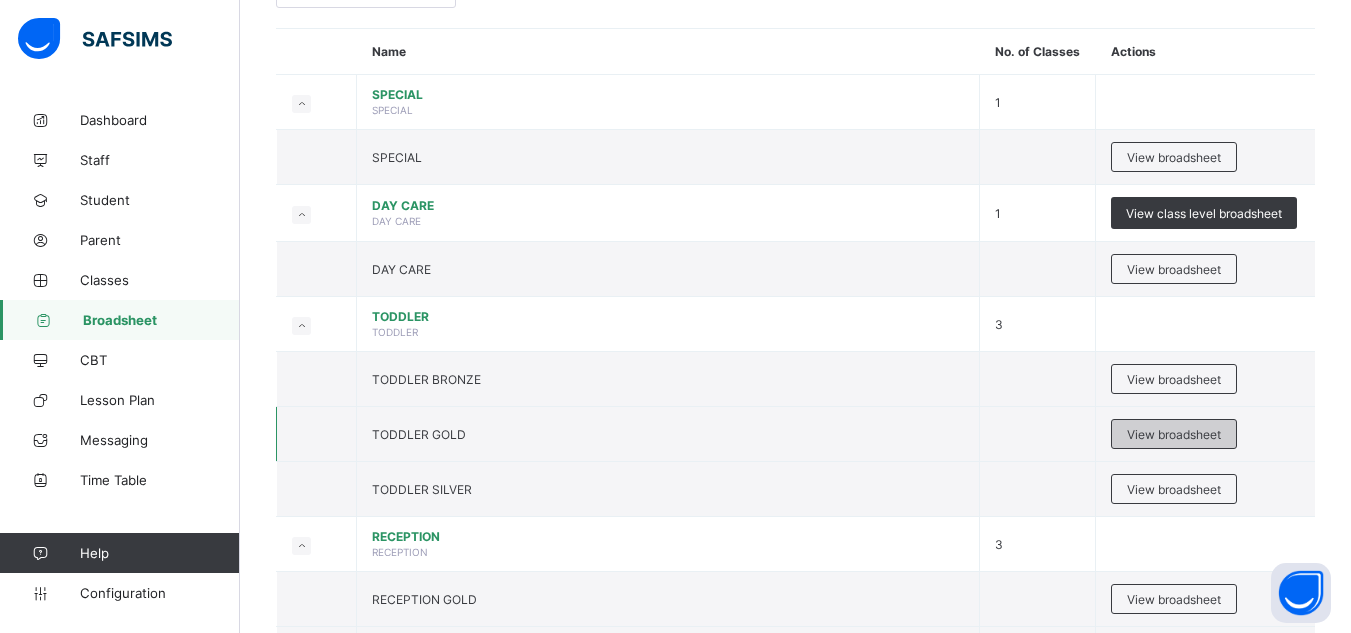 click on "View broadsheet" at bounding box center (1174, 434) 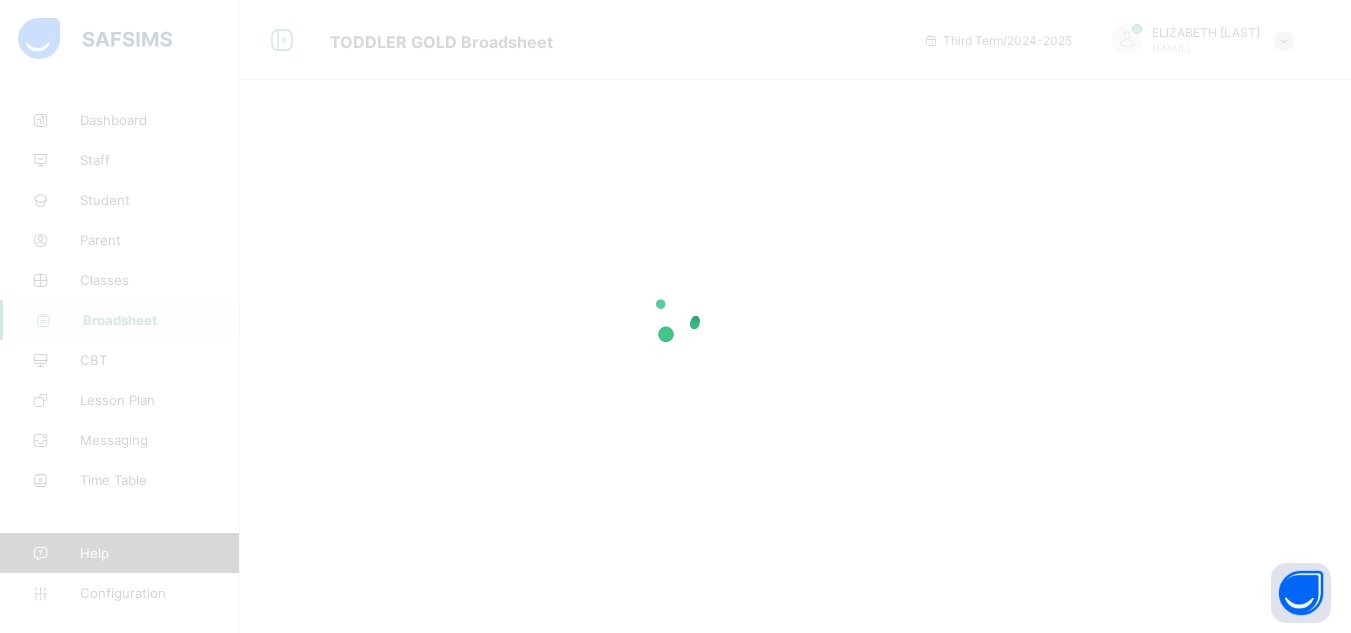 scroll, scrollTop: 0, scrollLeft: 0, axis: both 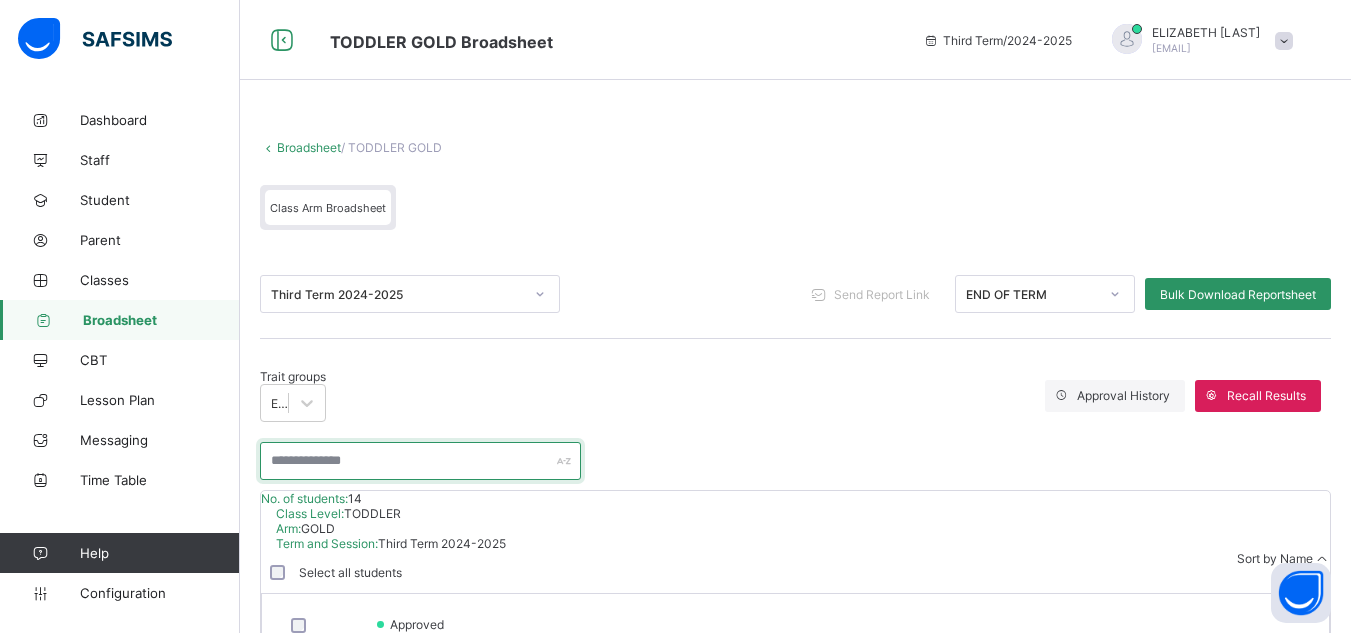 click at bounding box center [420, 461] 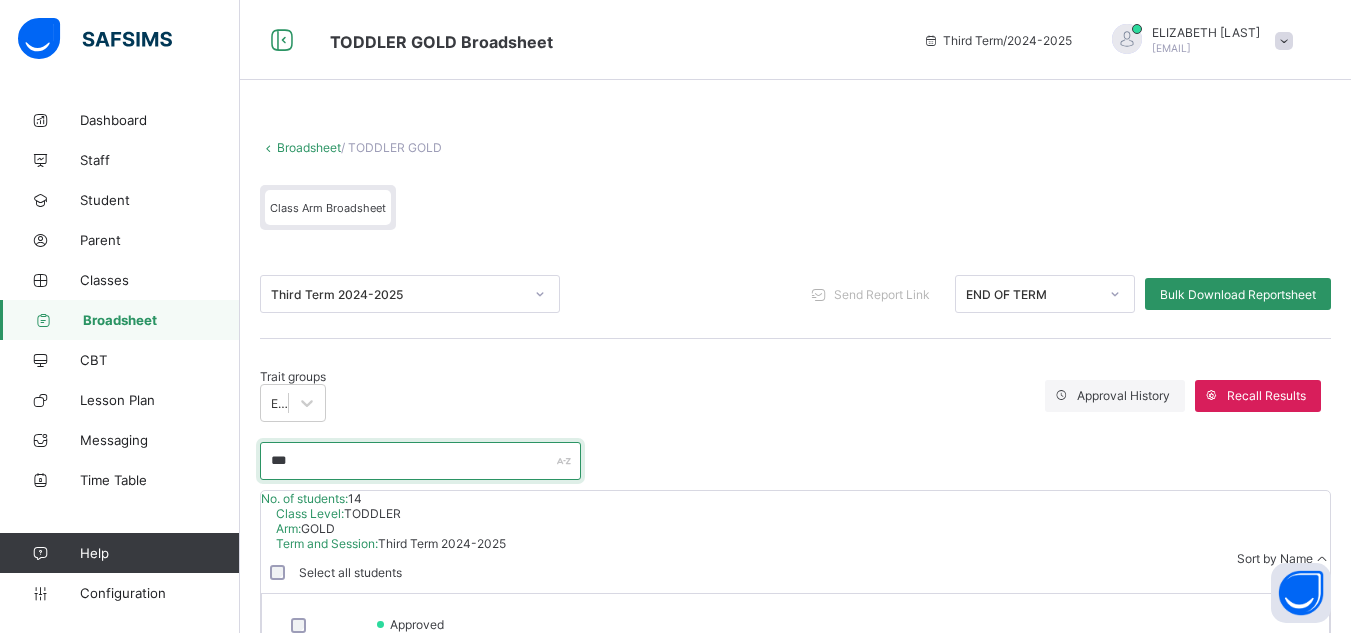 type on "***" 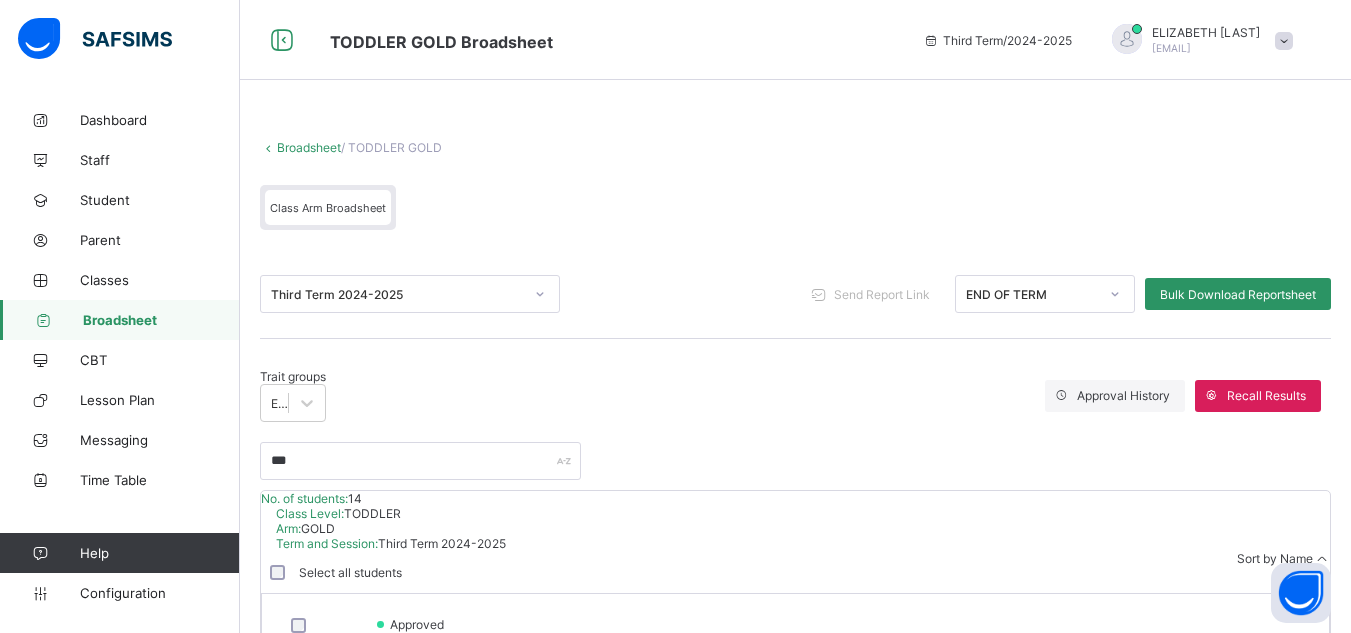 click on "[INITIAL] [FIRST] [LAST] [NUMBER]" at bounding box center (329, 647) 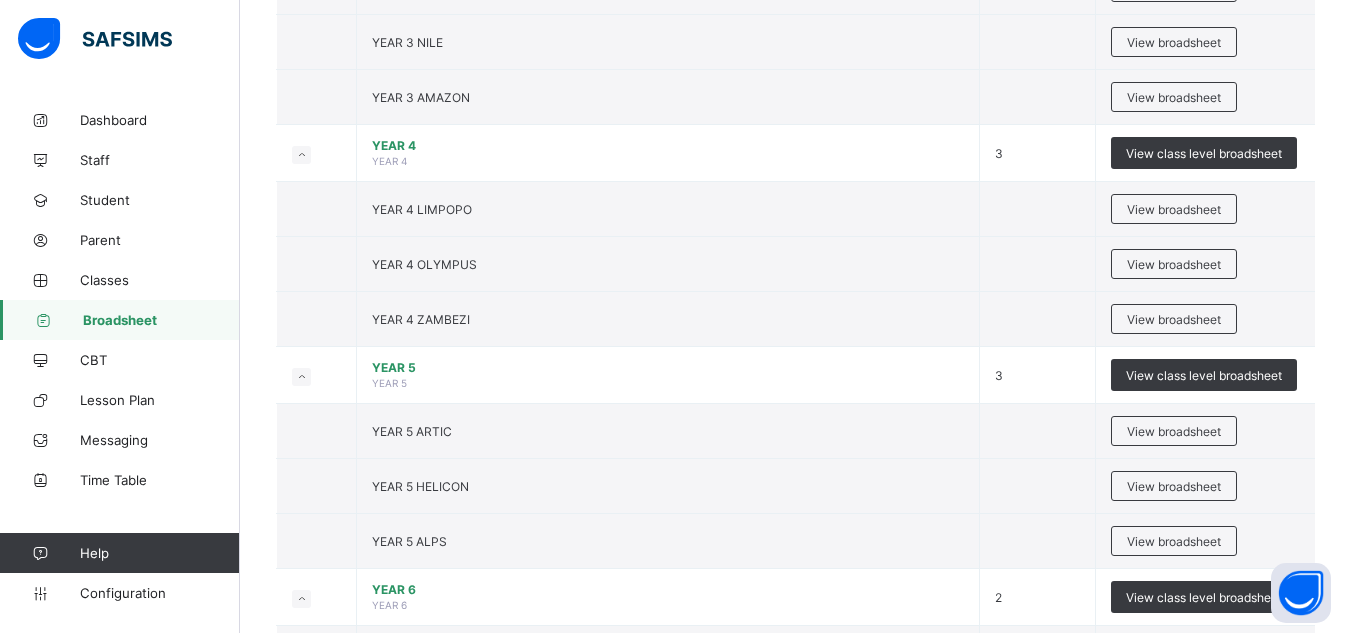 scroll, scrollTop: 1440, scrollLeft: 0, axis: vertical 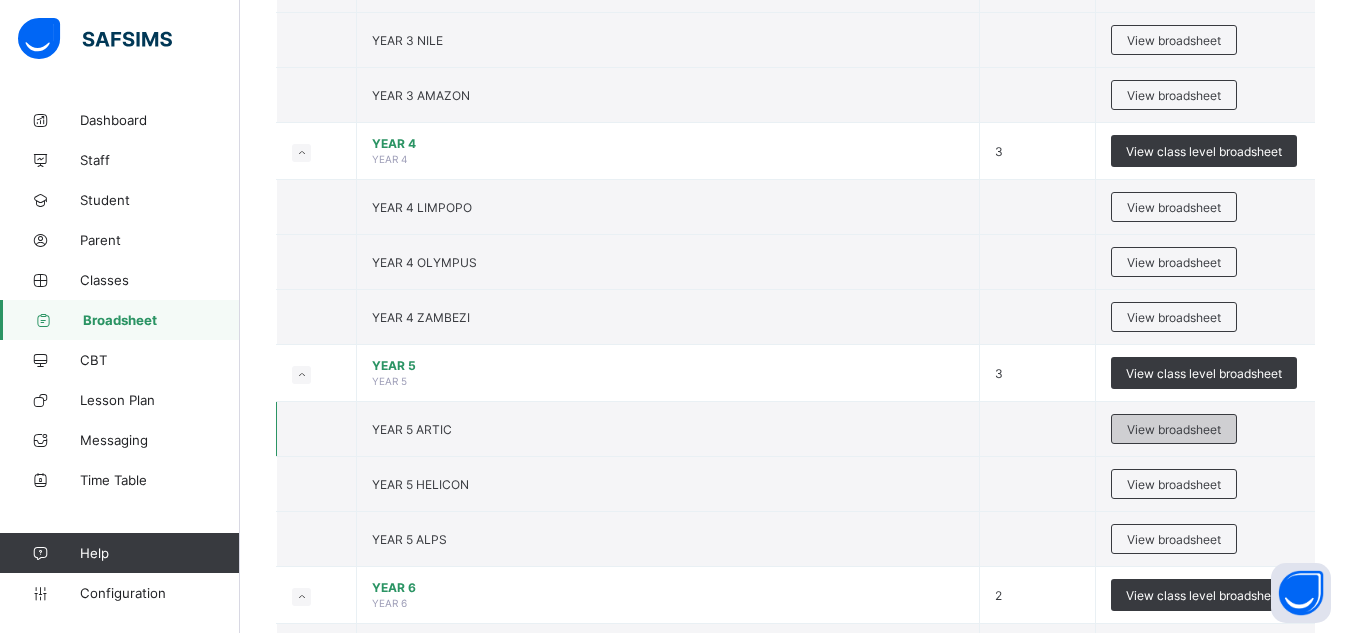 click on "View broadsheet" at bounding box center [1174, 429] 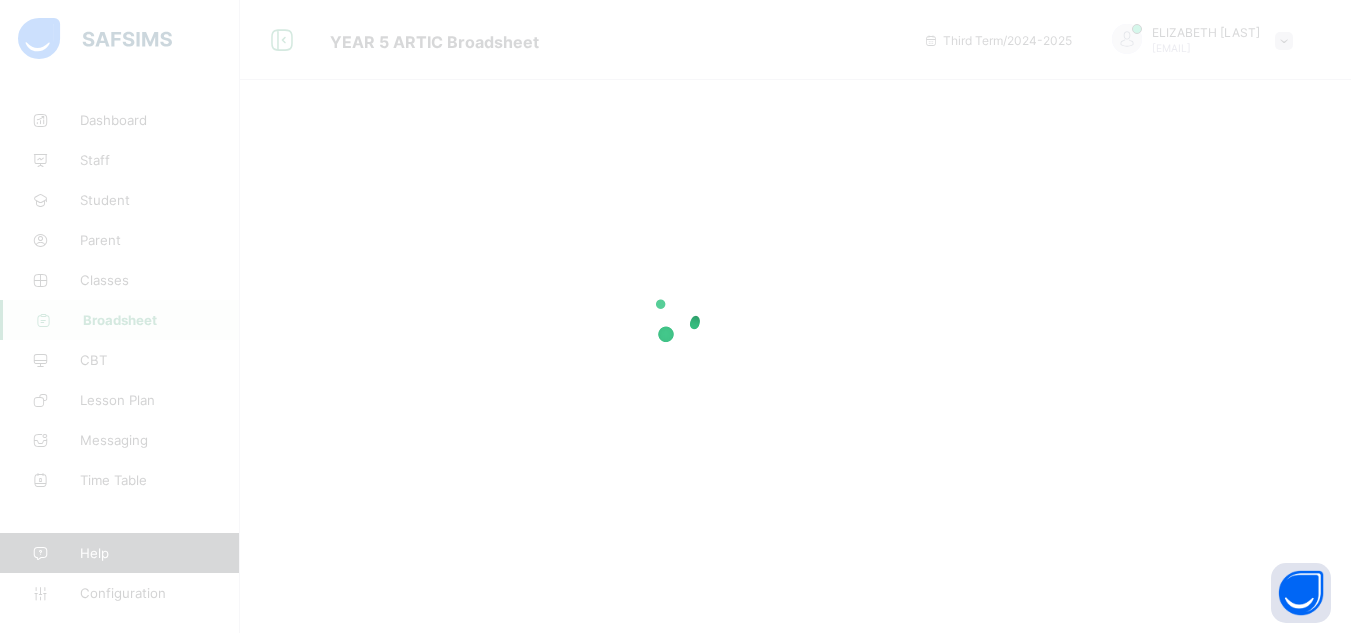 scroll, scrollTop: 0, scrollLeft: 0, axis: both 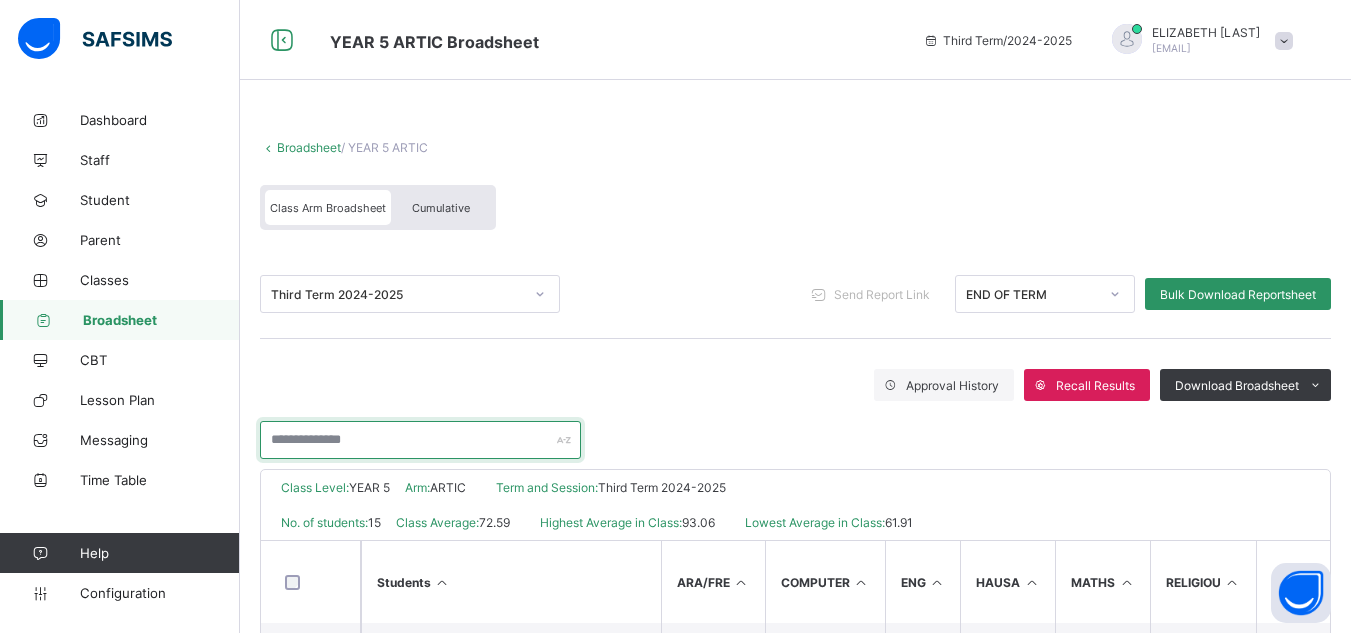click at bounding box center (420, 440) 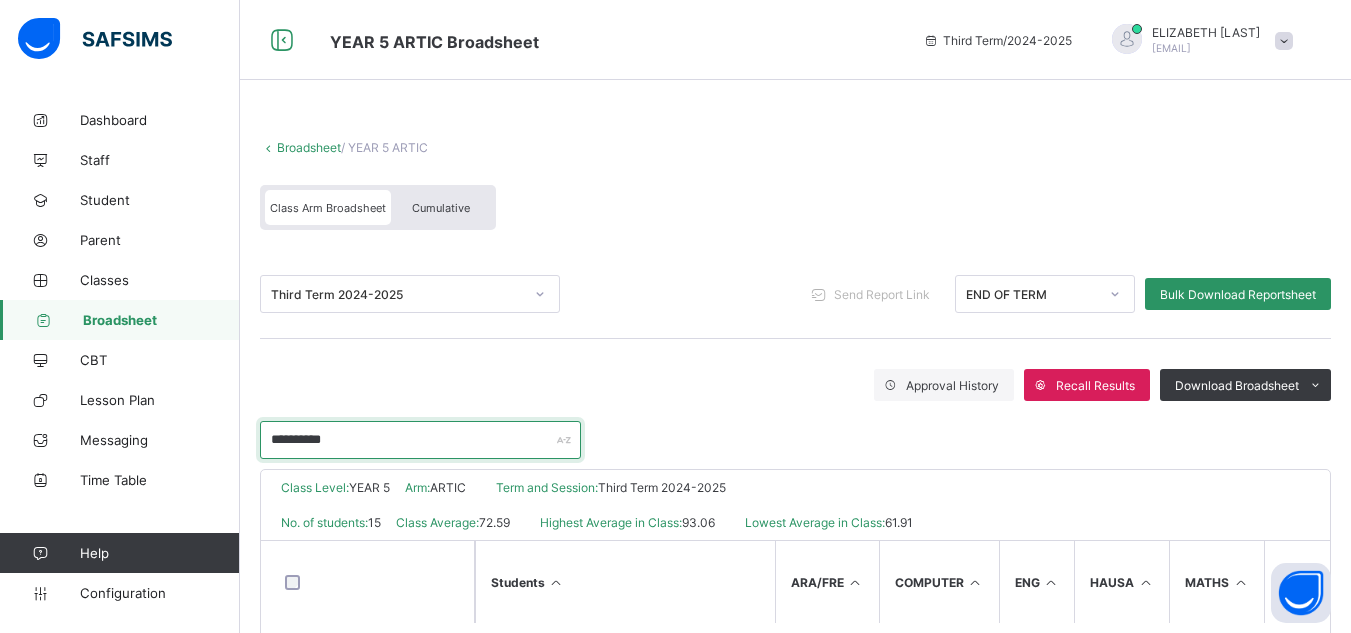 type on "**********" 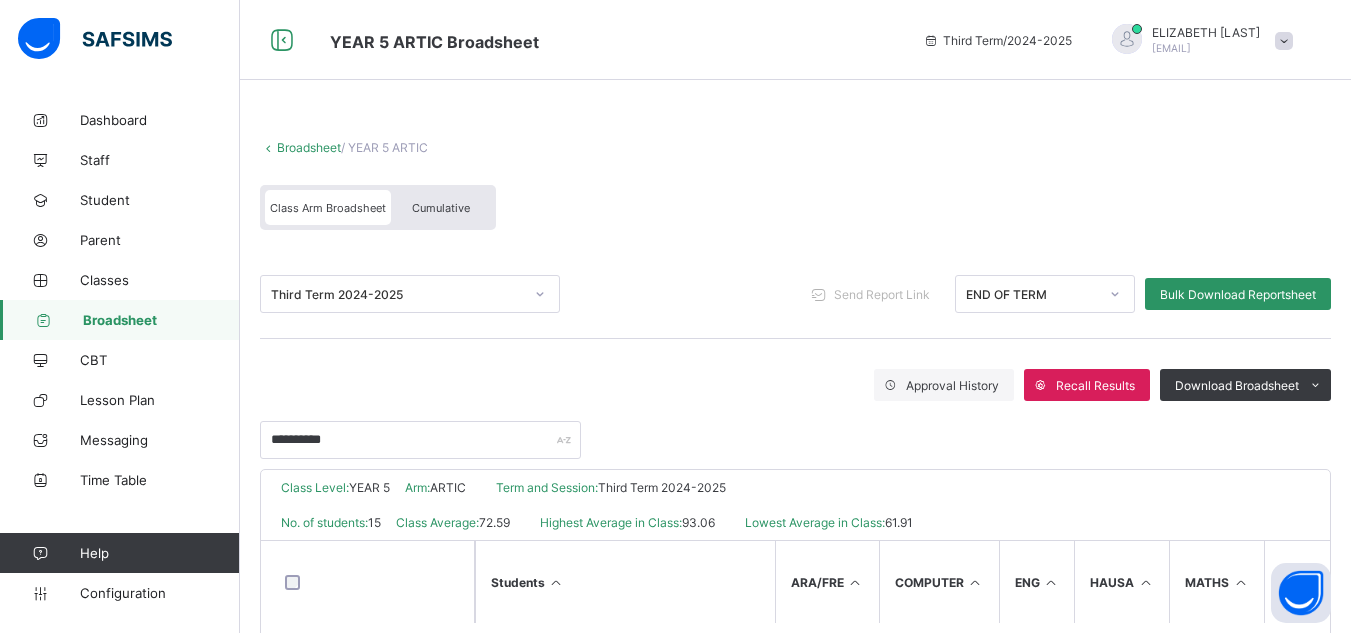 click on "Students" at bounding box center [625, 582] 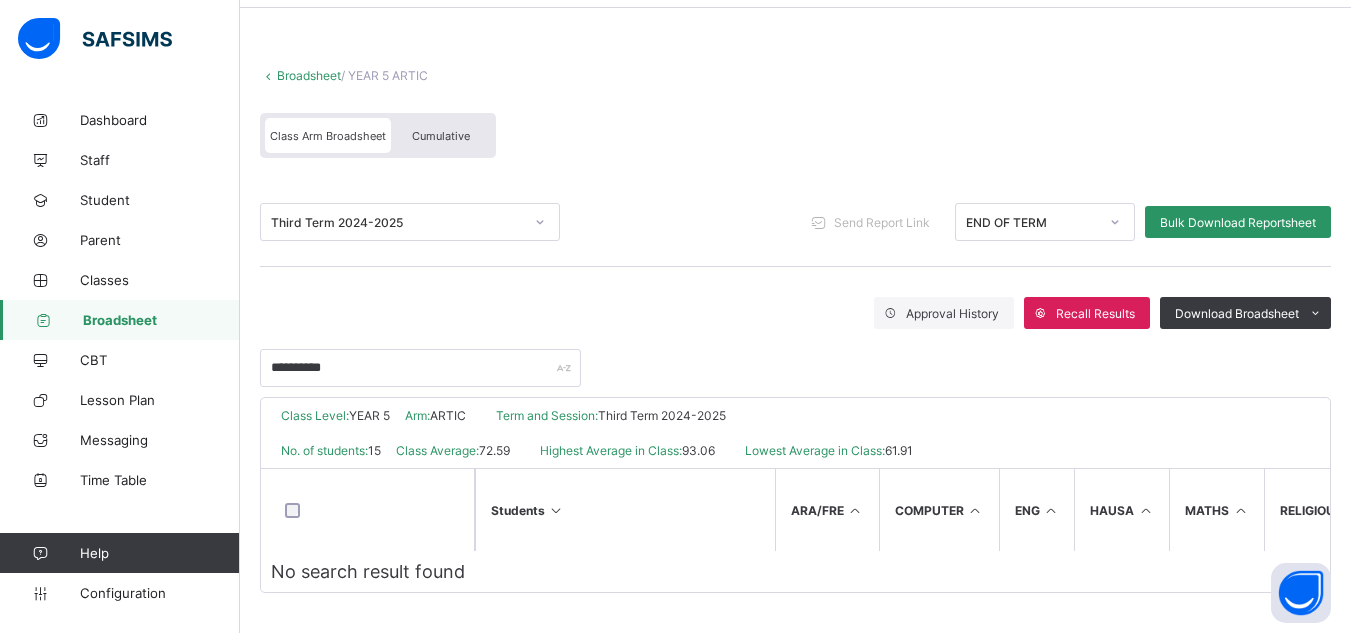 scroll, scrollTop: 80, scrollLeft: 0, axis: vertical 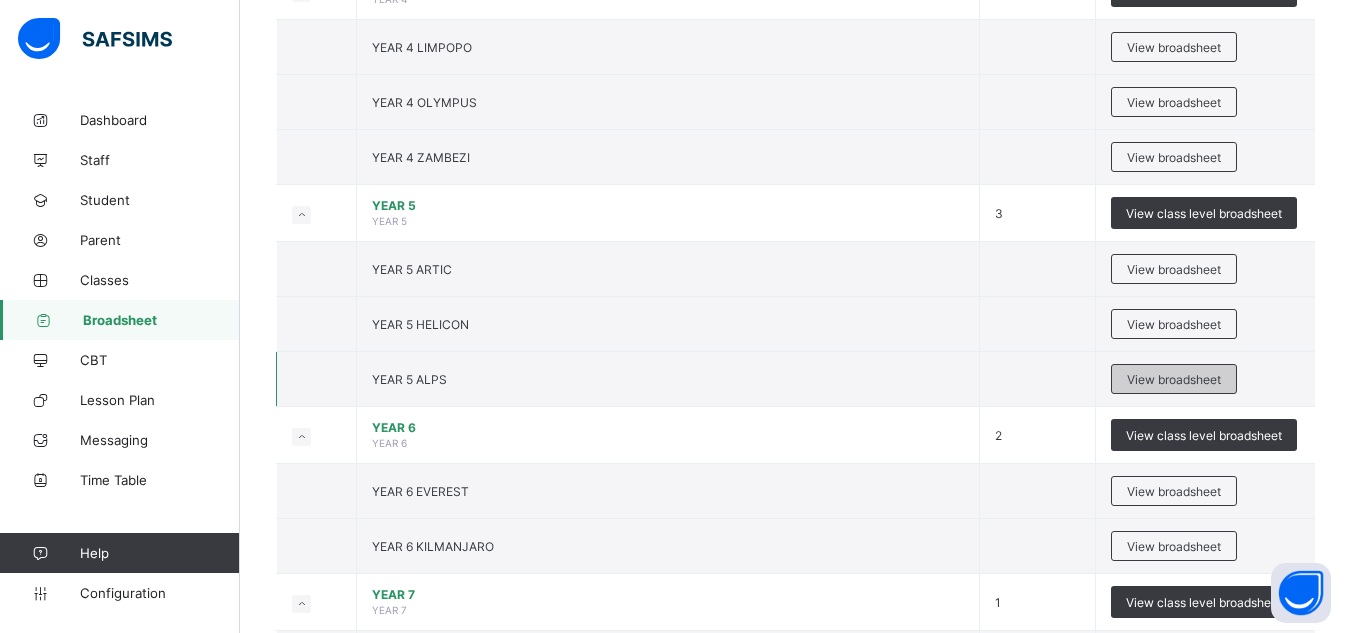 click on "View broadsheet" at bounding box center [1174, 379] 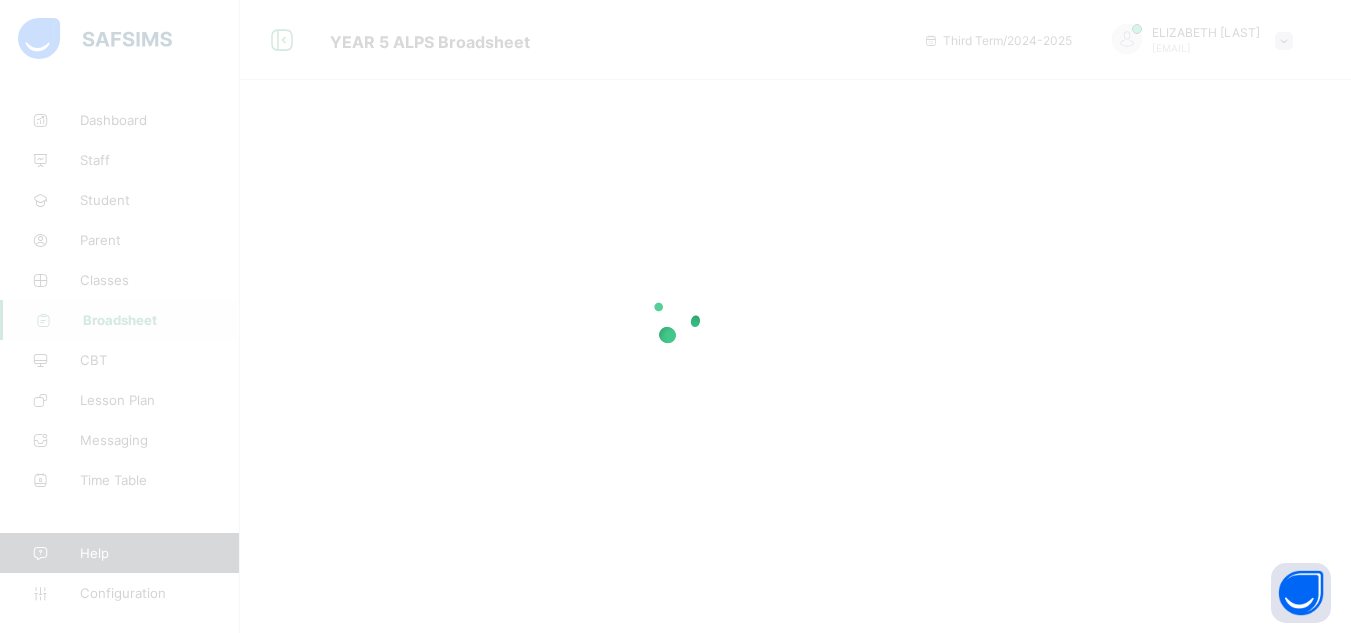 scroll, scrollTop: 0, scrollLeft: 0, axis: both 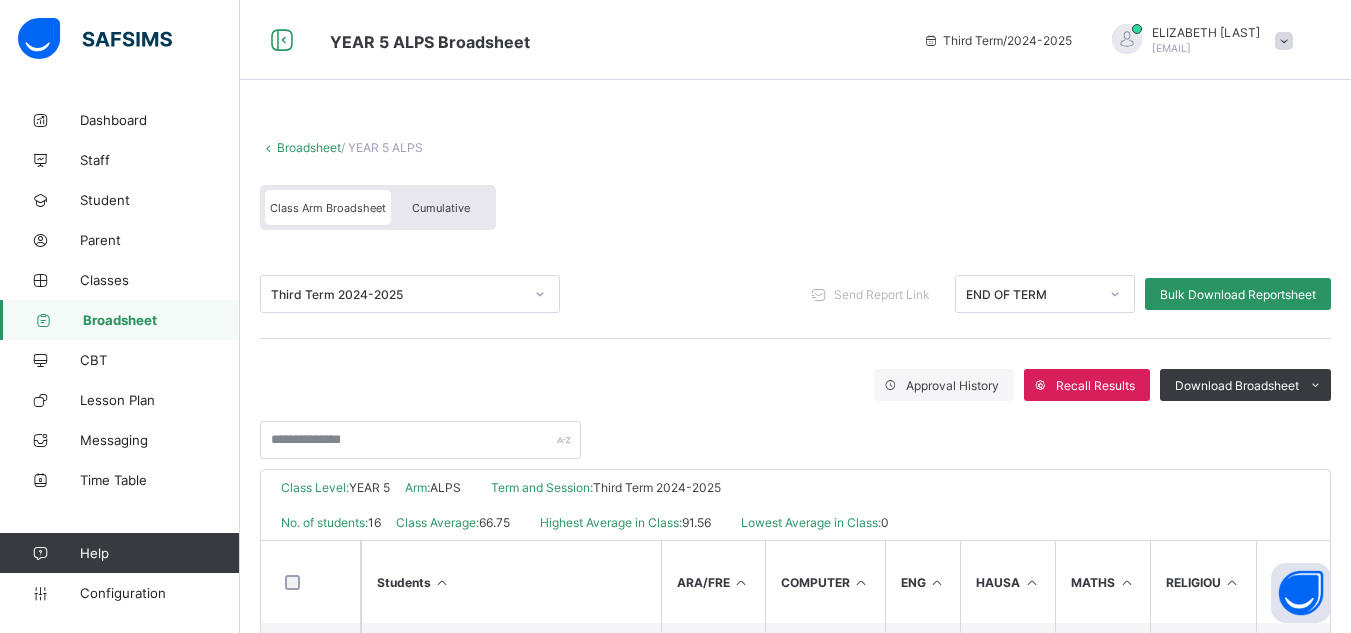 click on "Broadsheet  / YEAR 5 ALPS Class Arm Broadsheet Cumulative Third Term 2024-2025 Send Report Link END OF TERM Bulk Download Reportsheet  Approval History  Recall Results Download Broadsheet PDF Excel sheet Sunflower Schools Date: [DATE], [TIME]  Class Level:  YEAR 5  Arm:  ALPS  Term and Session:  Third Term 2024-2025  No. of students:  16  Class Average:  66.75  Highest Average in Class:  91.56  Lowest Average in Class:  0 S/NO Admission No. Full Name ARA/FRE COMPUTER ENG HAUSA MATHS RELIGIOU S/STU SCI SPELL No. of Subjects TOTAL Average Position Grade 1 368 [LAST] [FIRST] [LAST]   68   70.5   92.5   67.5   66   85.9   89   81   87.6 9 708 78.67 6th B 2 504 [FIRST] [LAST]   86   82.5   97   93   84   87.3   99   65   96.8 9 790.6 87.84 2nd A 3 535 [FIRST] [LAST]   53.5   62.5   83.5   82.5   53   76.6   82   65   75 9 633.6 70.4 11th B 4 537 [FIRST] [LAST]   50   66   82.5   85.5   57   57.2   85   60   79.9 9 623.1 69.23 12th C 5 538 [FIRST] [LAST]   72.5   65   79.5" at bounding box center [795, 590] 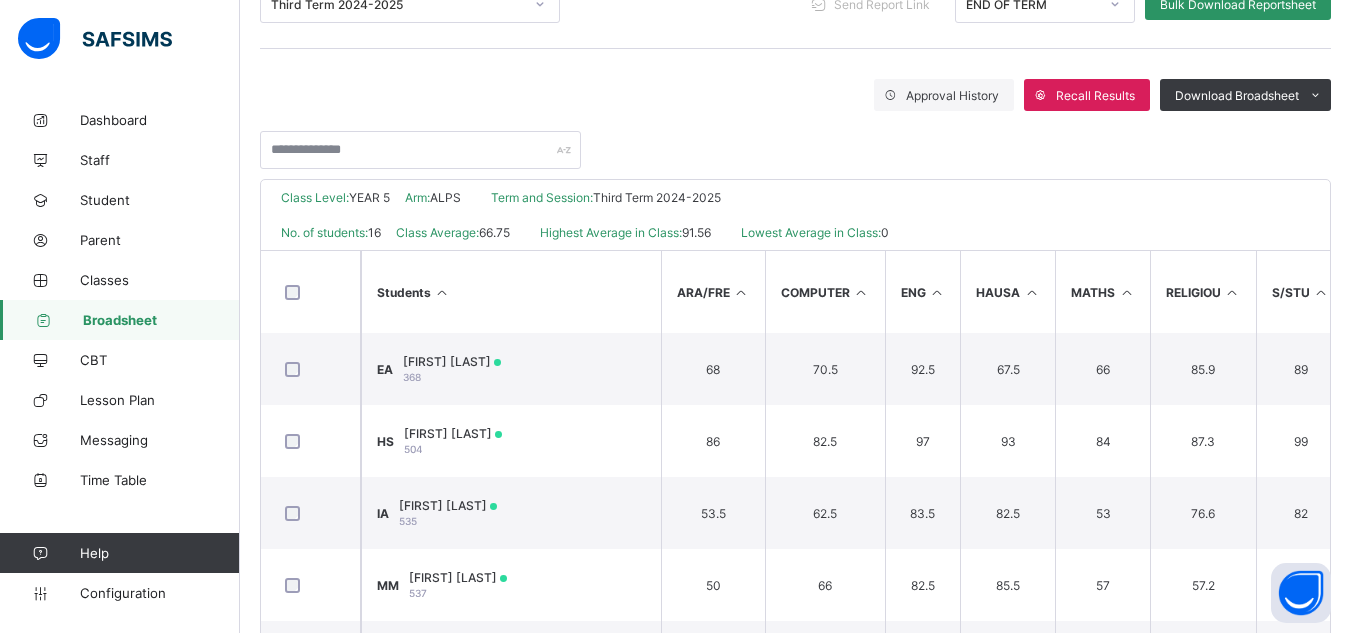 scroll, scrollTop: 288, scrollLeft: 0, axis: vertical 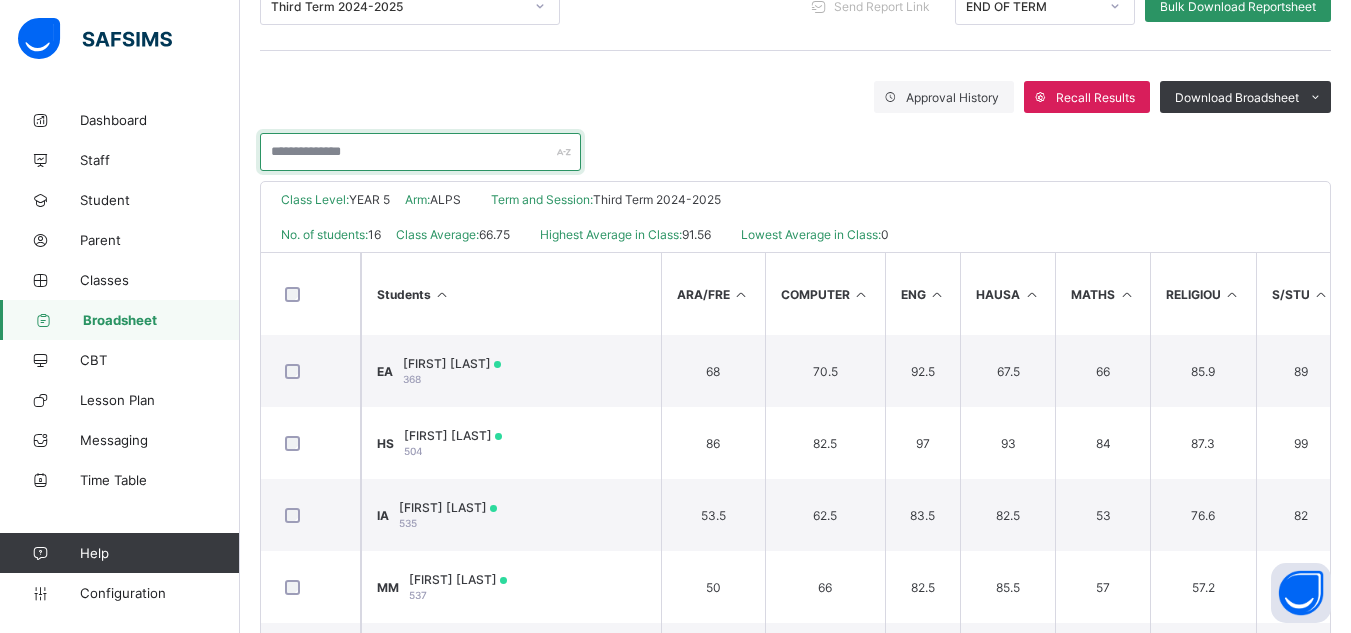click at bounding box center (420, 152) 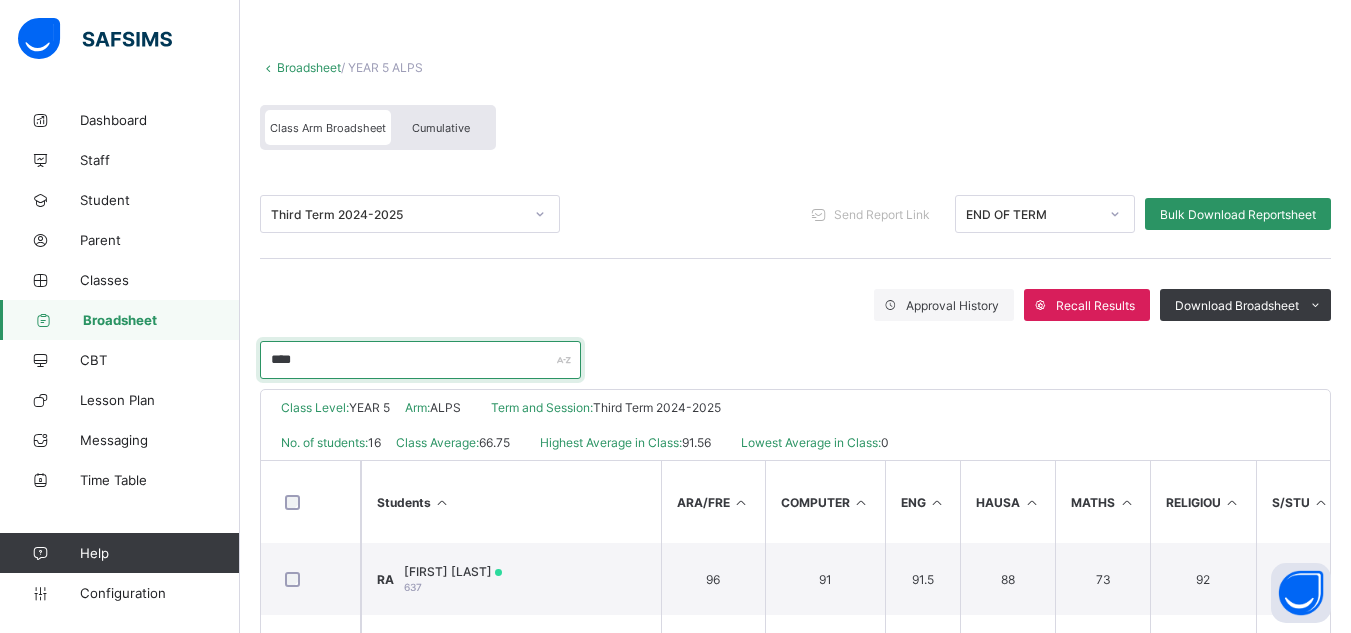 scroll, scrollTop: 183, scrollLeft: 0, axis: vertical 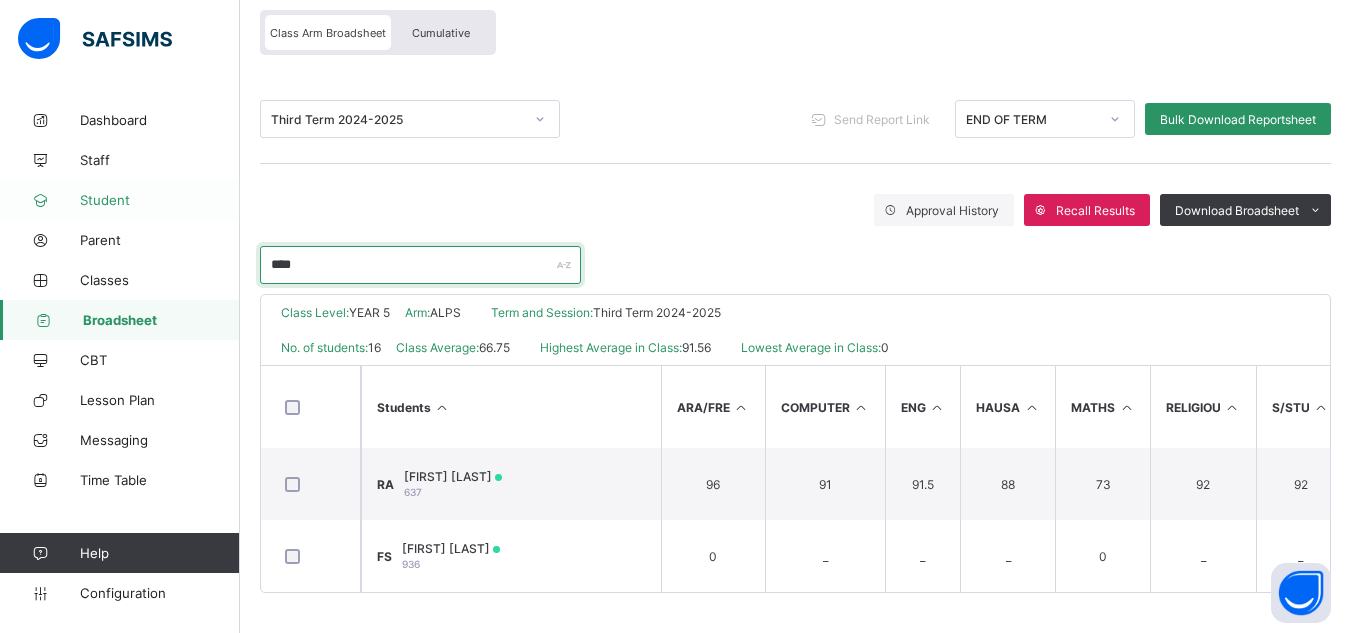 type on "****" 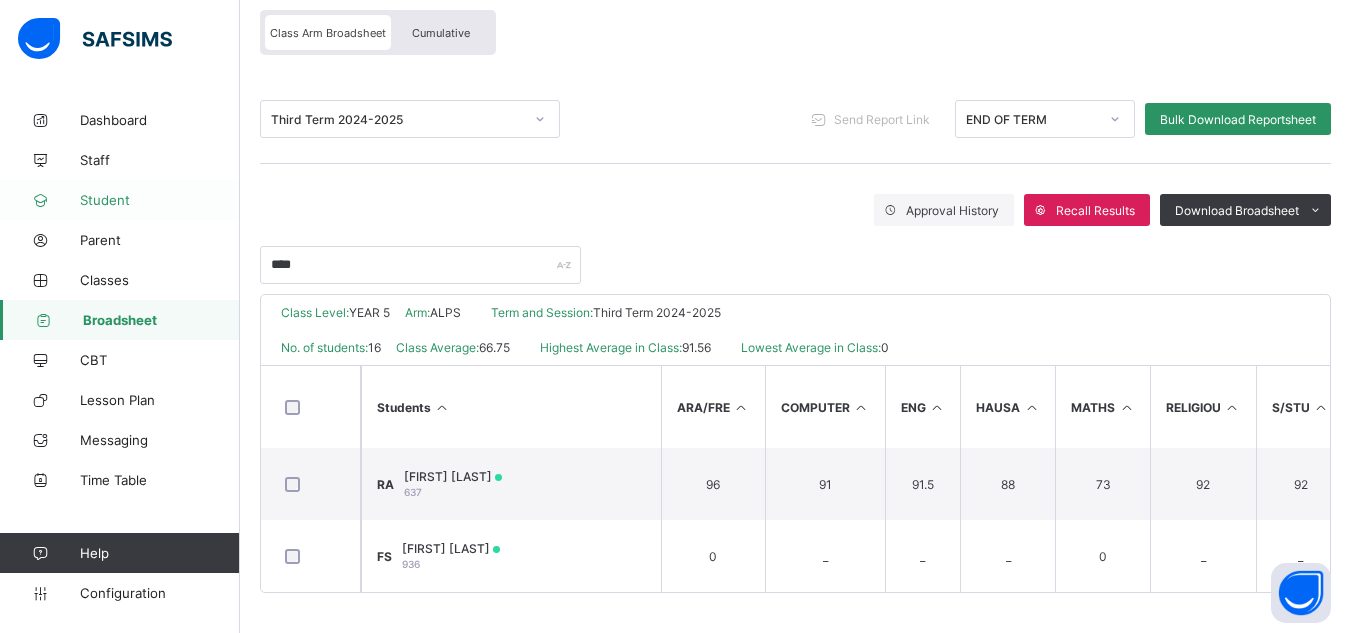 click on "Student" at bounding box center (160, 200) 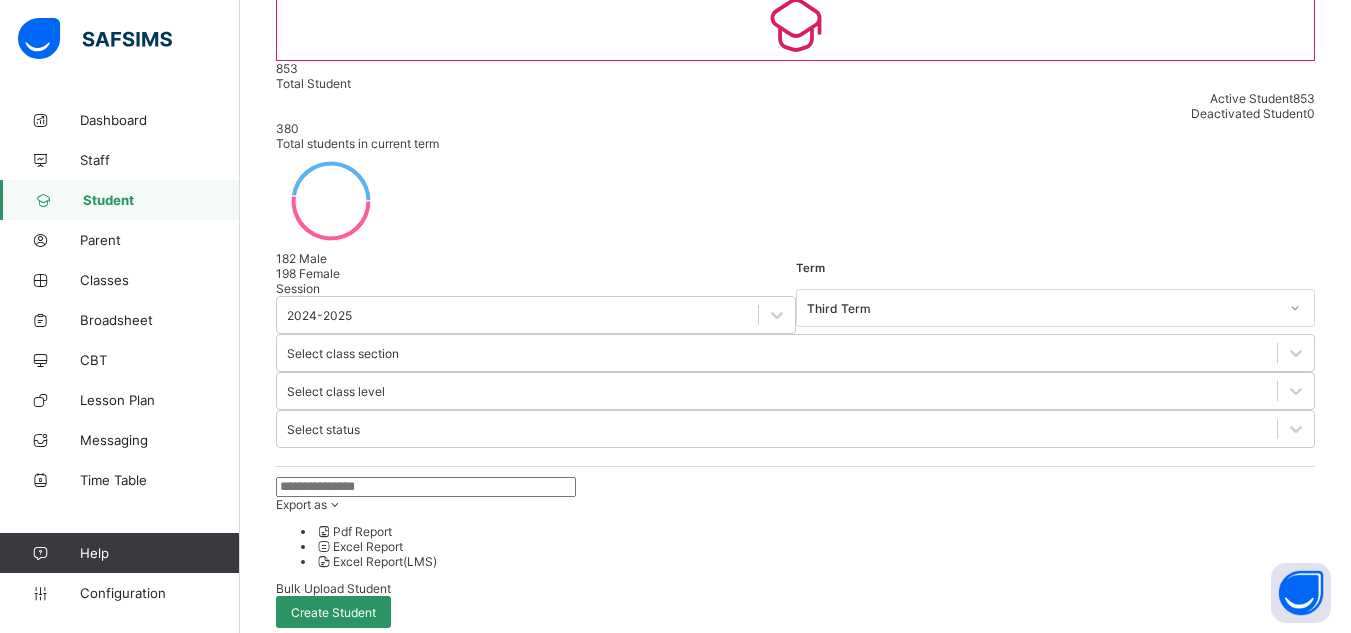 click at bounding box center [426, 487] 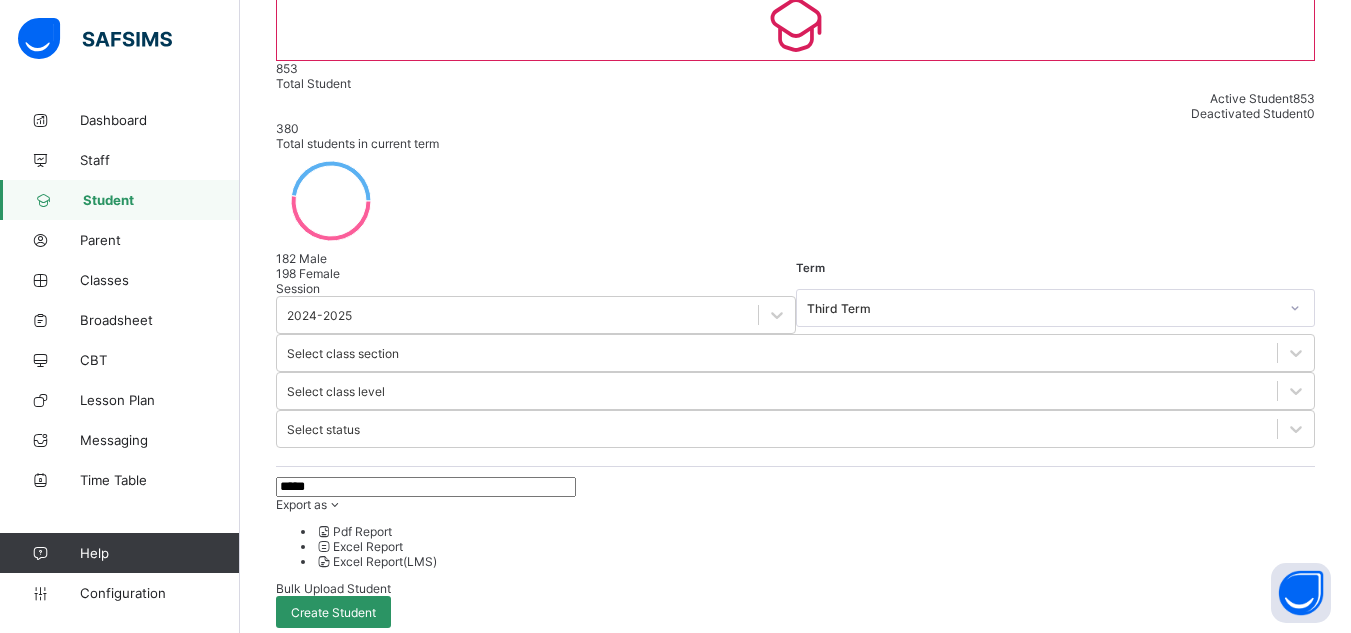 type on "**********" 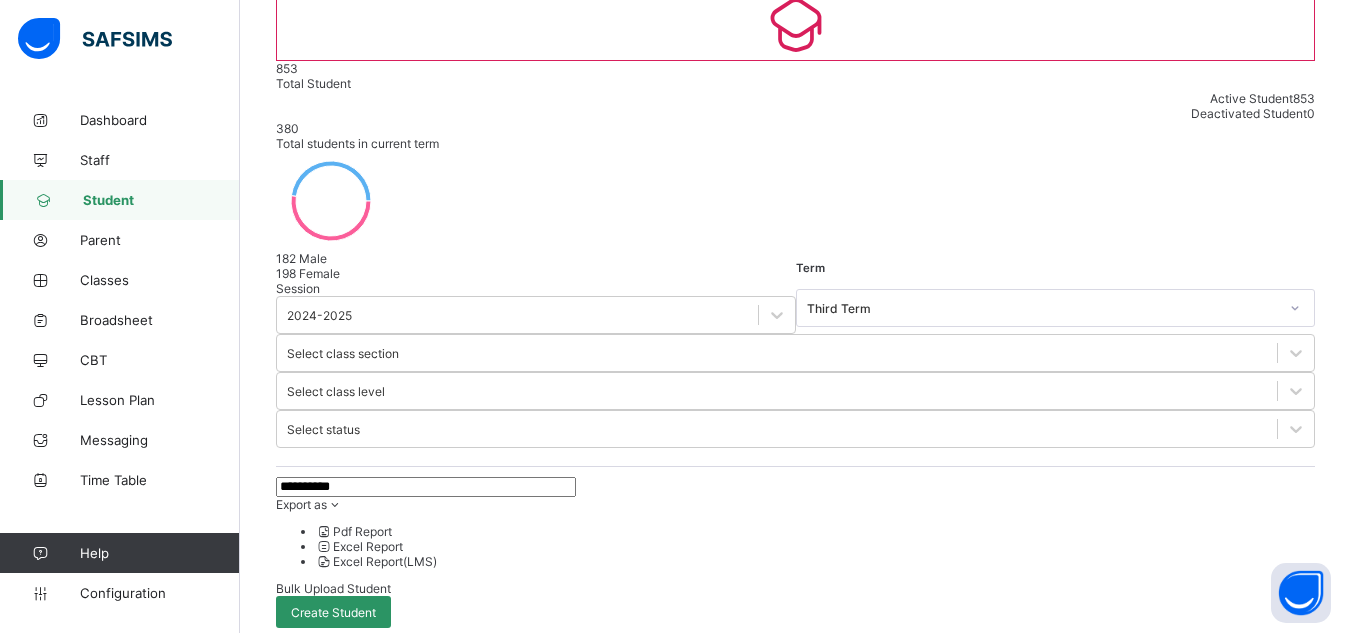 click on "**********" at bounding box center [795, 552] 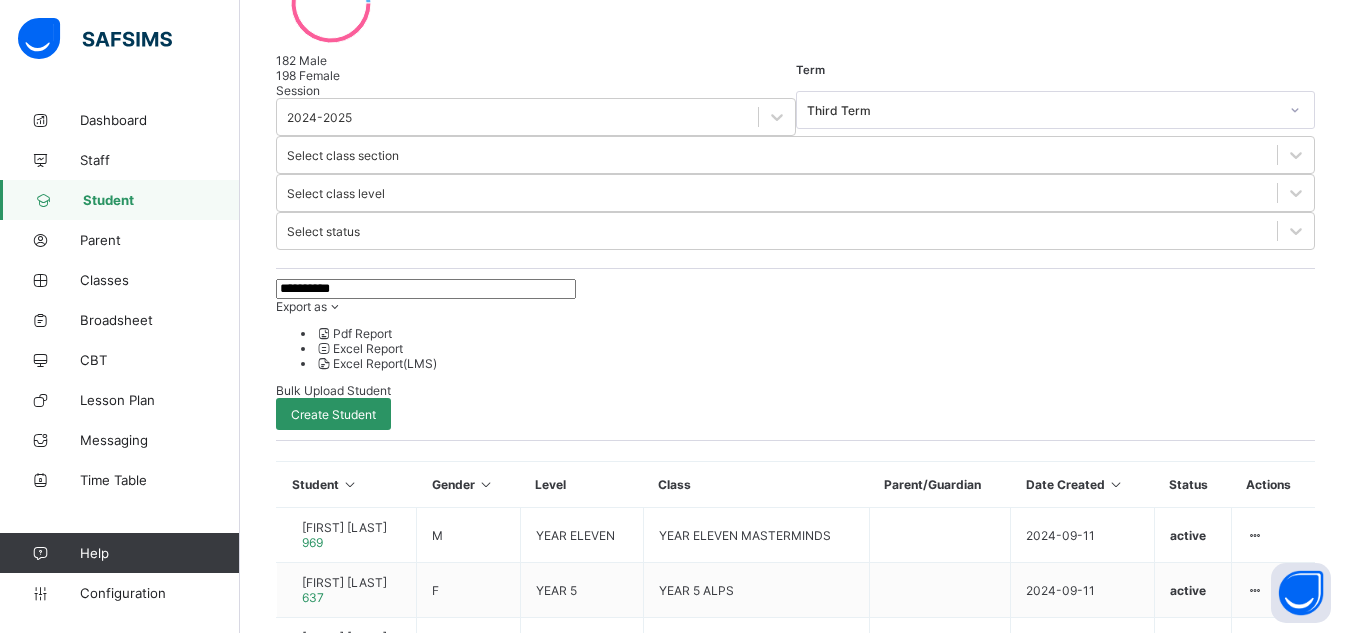 scroll, scrollTop: 384, scrollLeft: 0, axis: vertical 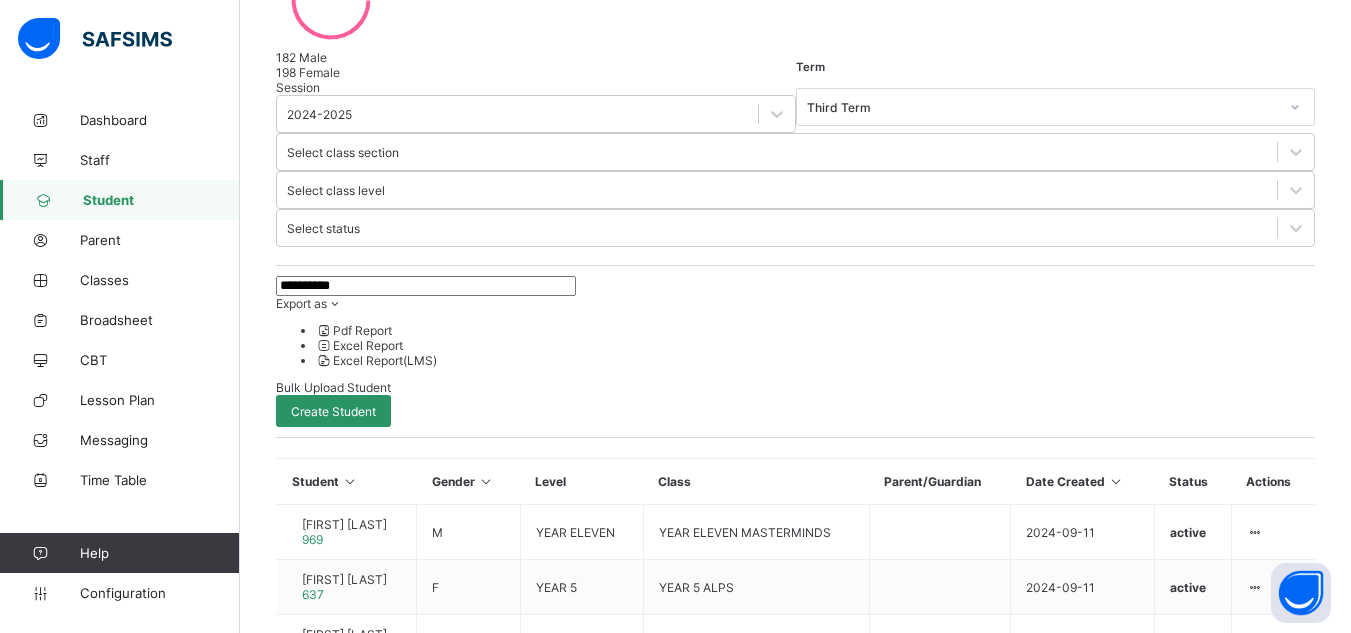 click on "**********" at bounding box center [795, 351] 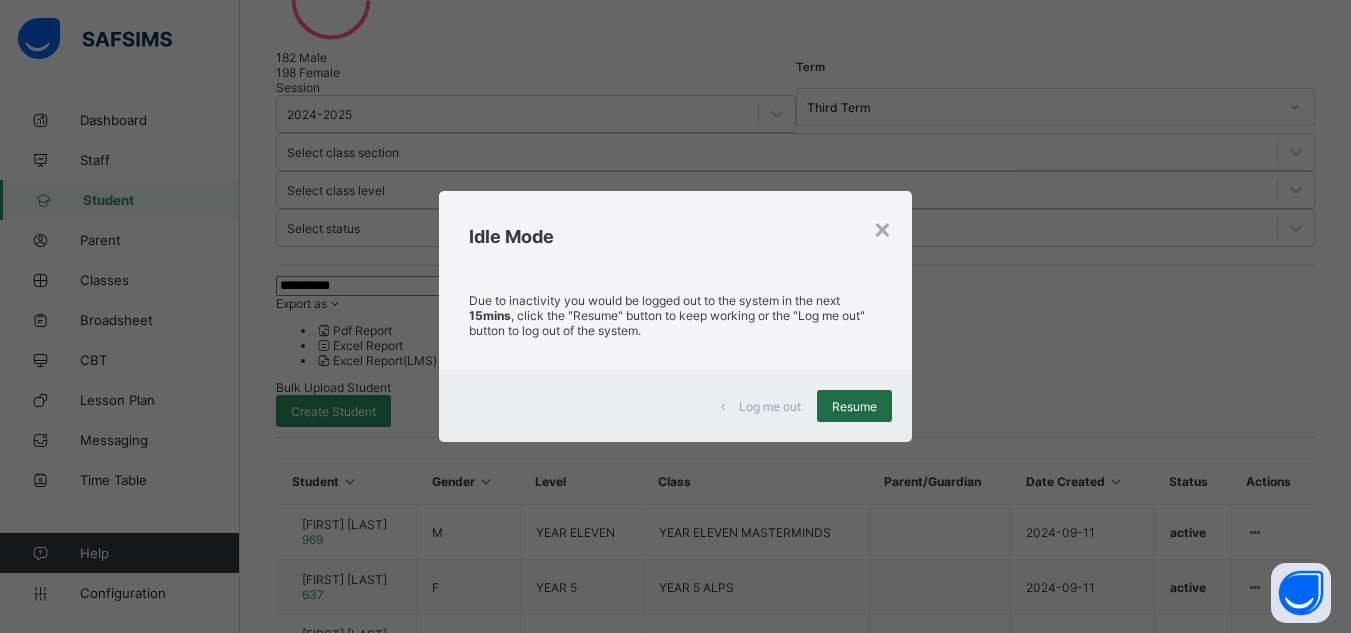 click on "Resume" at bounding box center [854, 406] 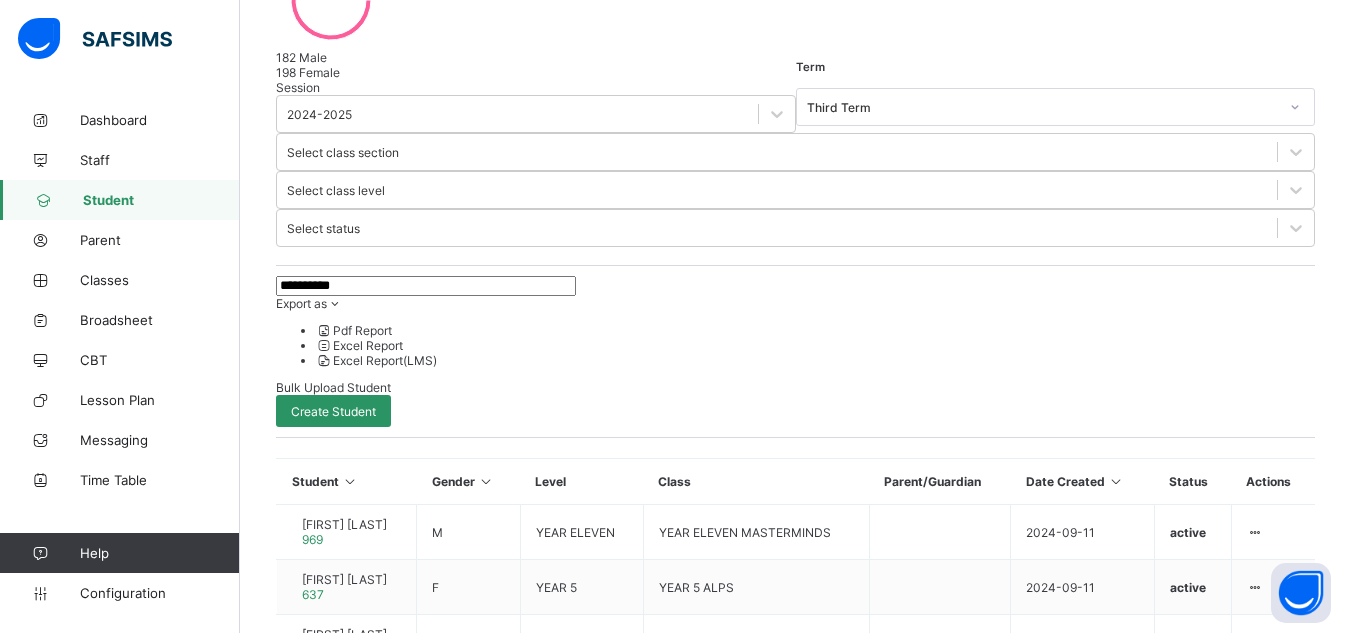 click on "**********" at bounding box center [426, 286] 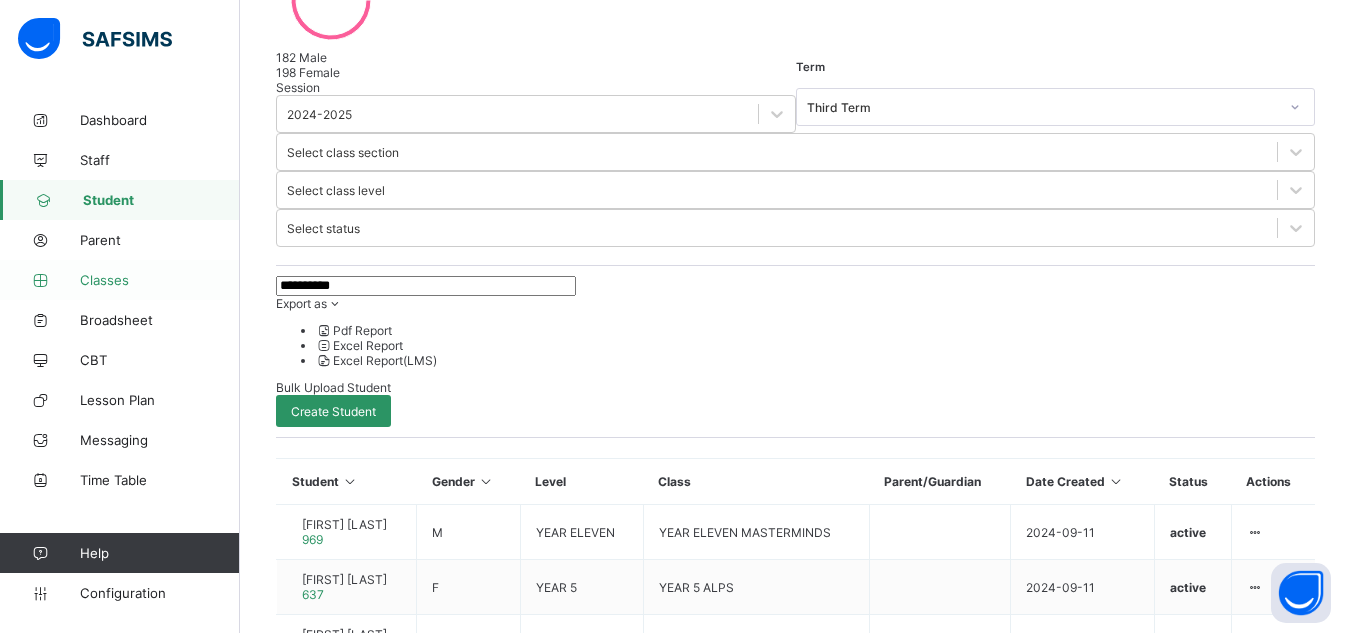 click on "Classes" at bounding box center (160, 280) 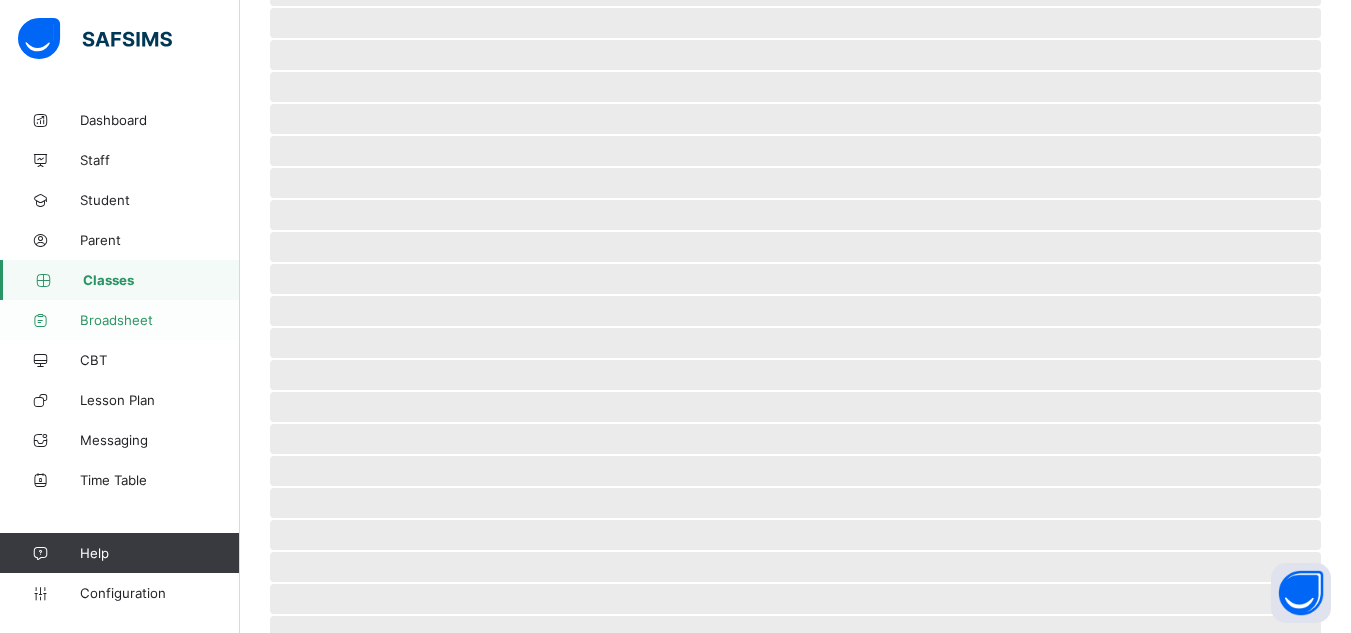 click on "Broadsheet" at bounding box center (160, 320) 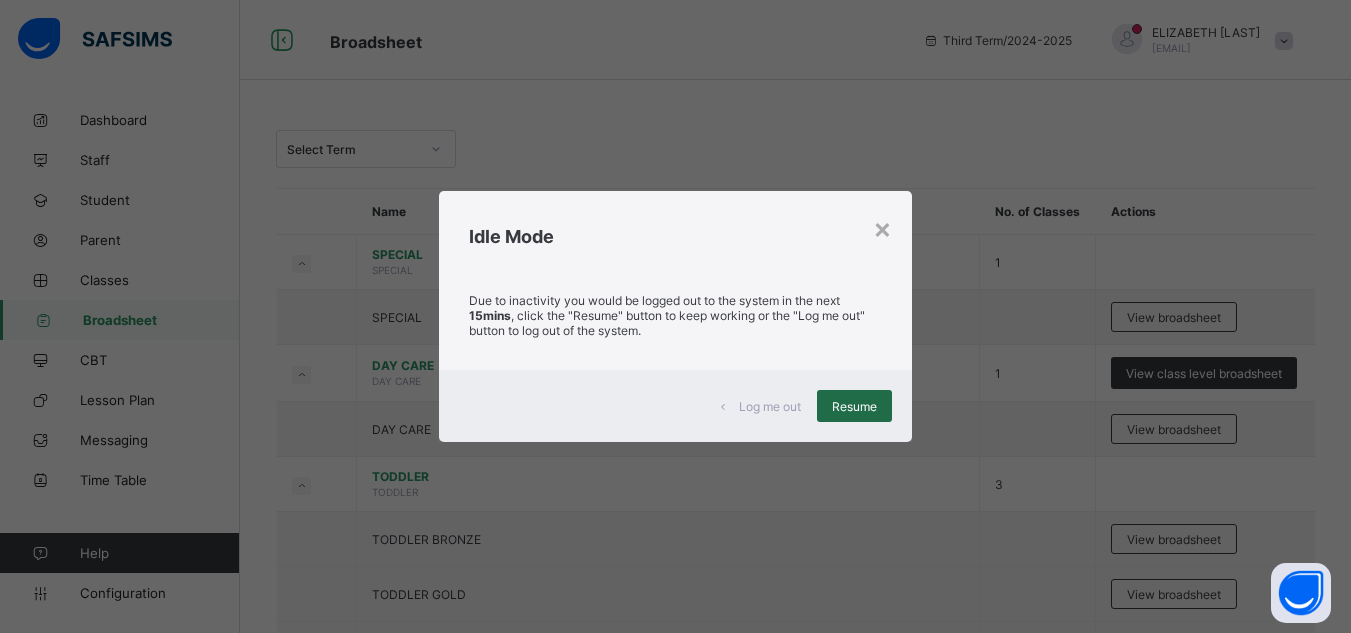 click on "Resume" at bounding box center [854, 406] 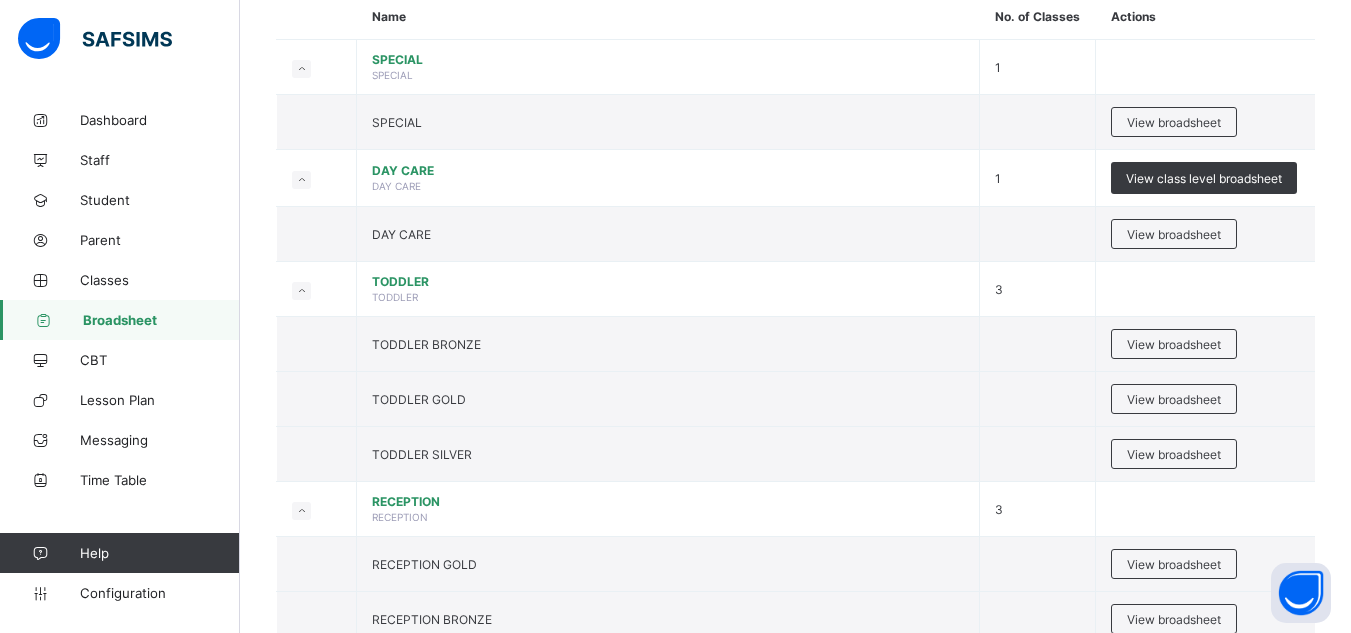 scroll, scrollTop: 240, scrollLeft: 0, axis: vertical 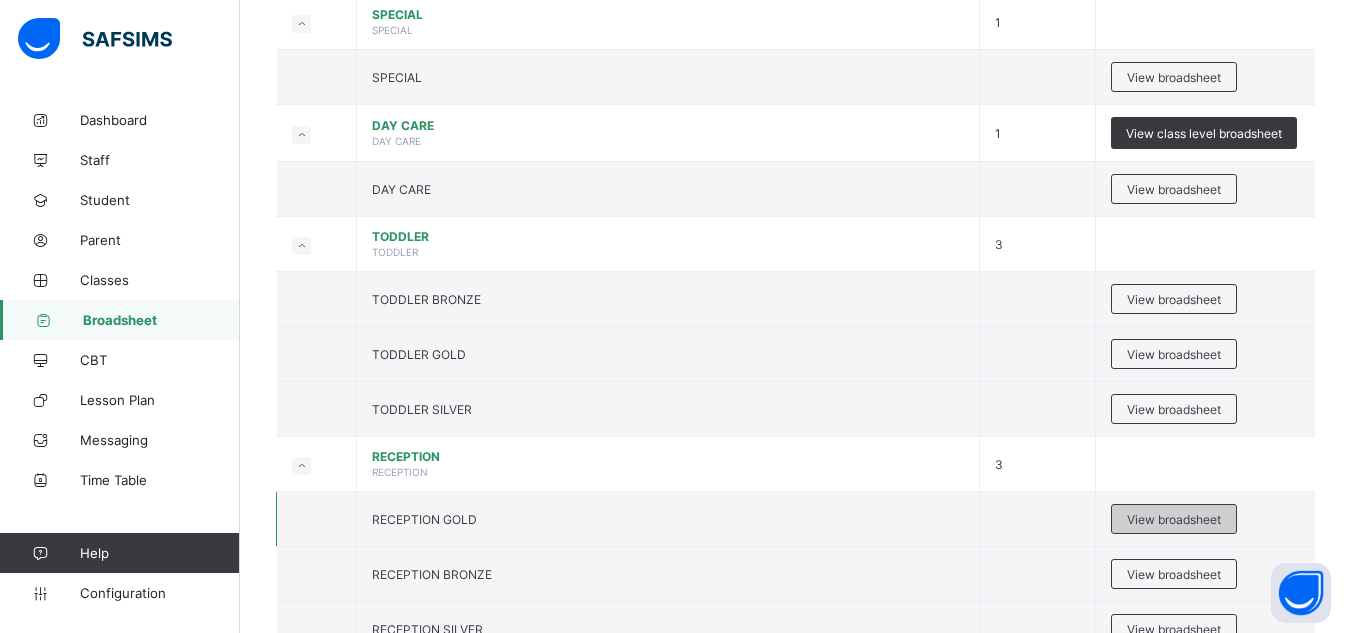 click on "View broadsheet" at bounding box center (1174, 519) 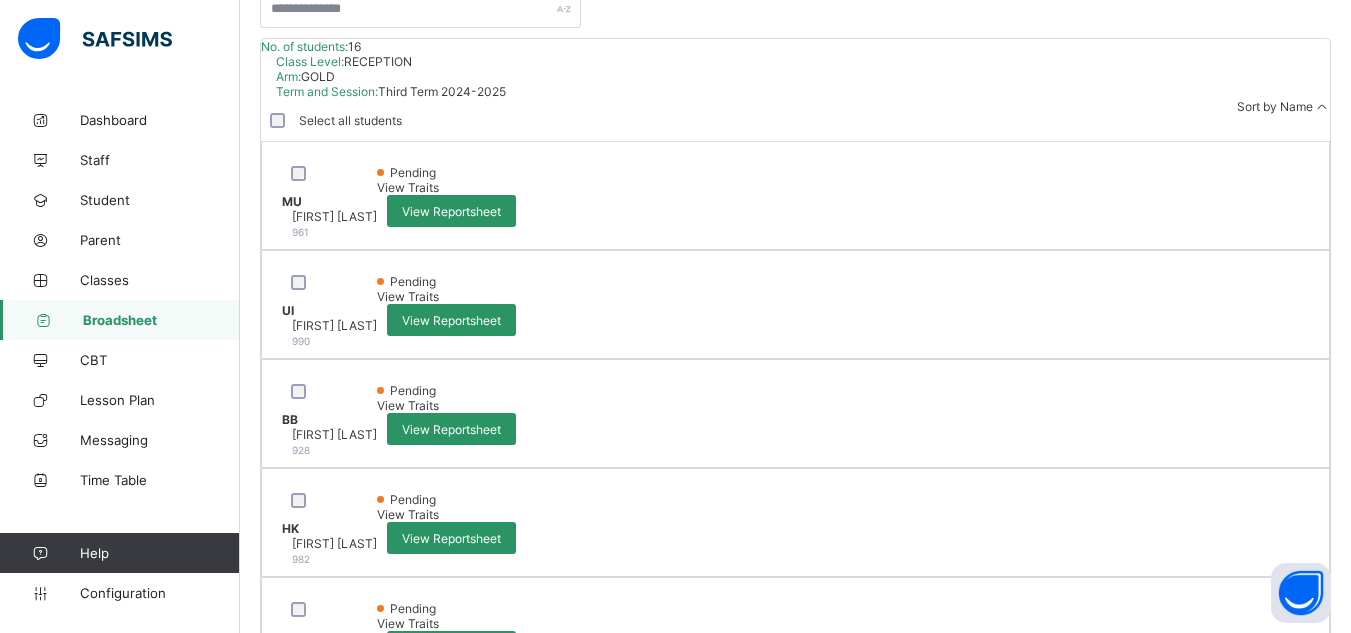 scroll, scrollTop: 0, scrollLeft: 0, axis: both 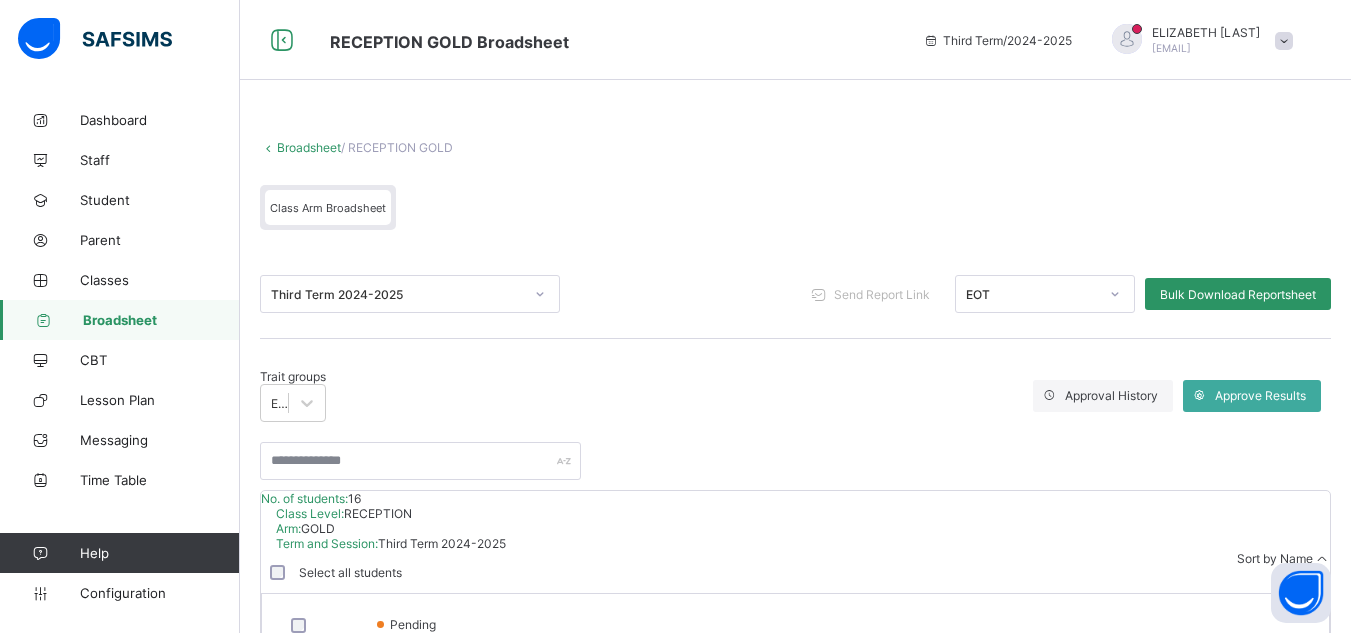 click on "Broadsheet" at bounding box center (161, 320) 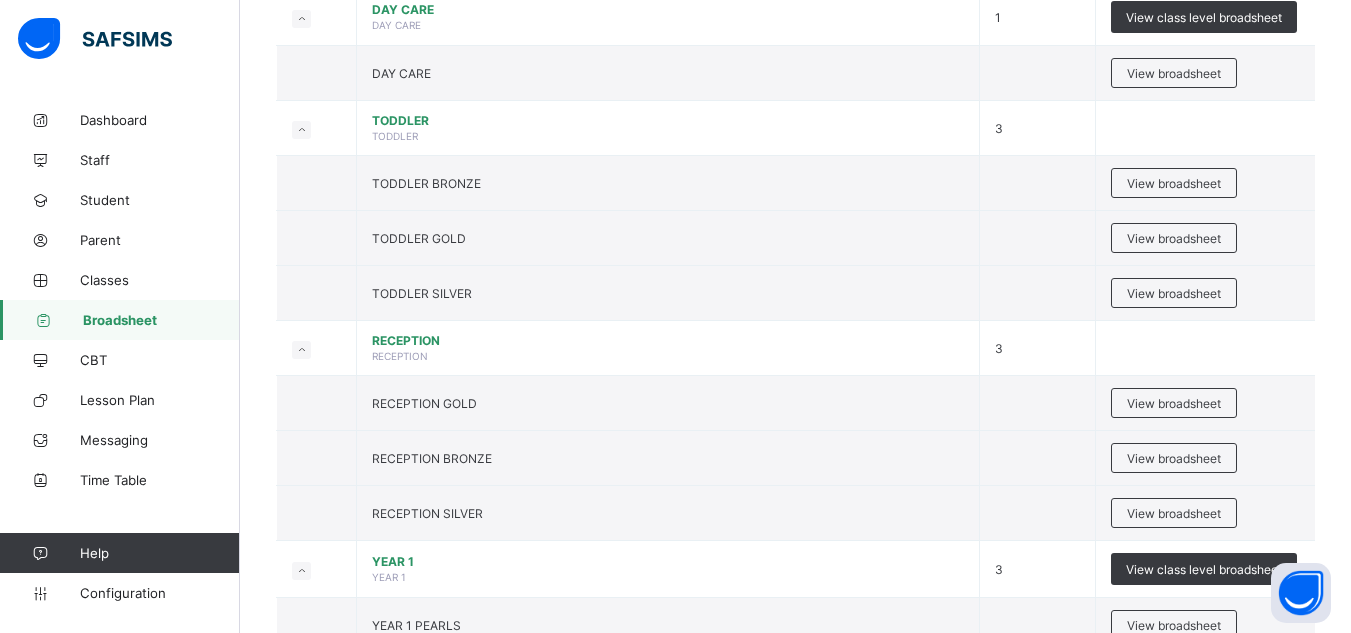 scroll, scrollTop: 360, scrollLeft: 0, axis: vertical 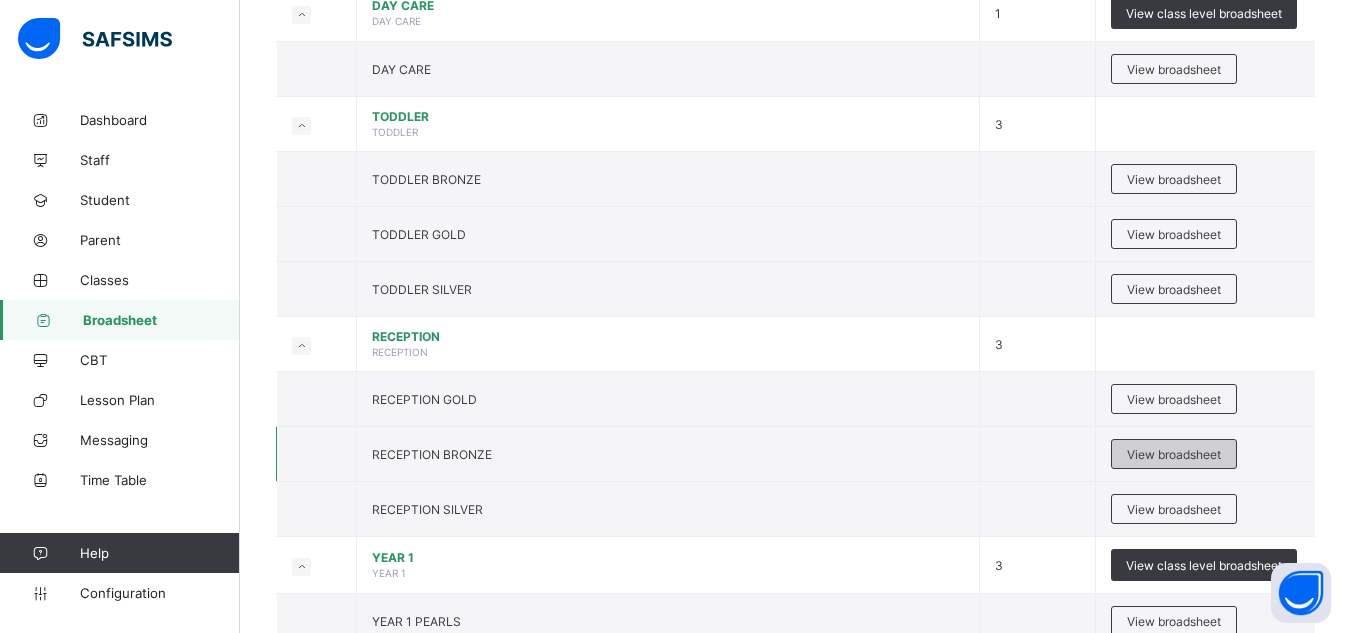 click on "View broadsheet" at bounding box center [1174, 454] 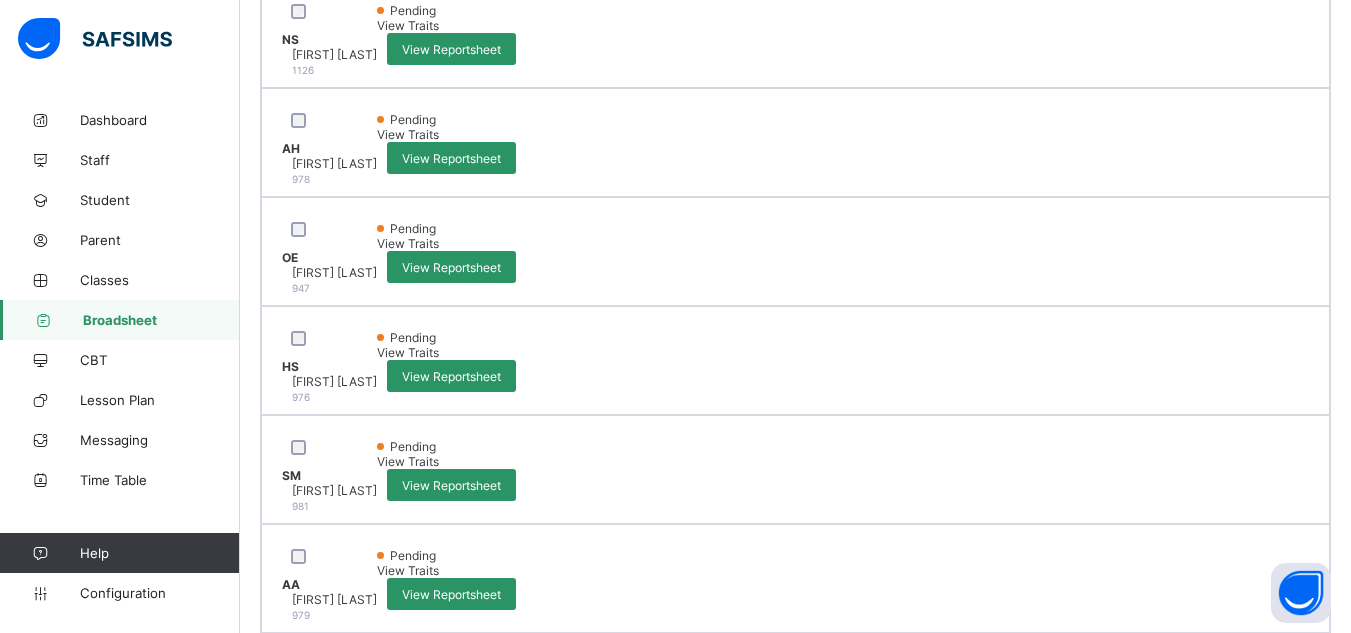 scroll, scrollTop: 388, scrollLeft: 0, axis: vertical 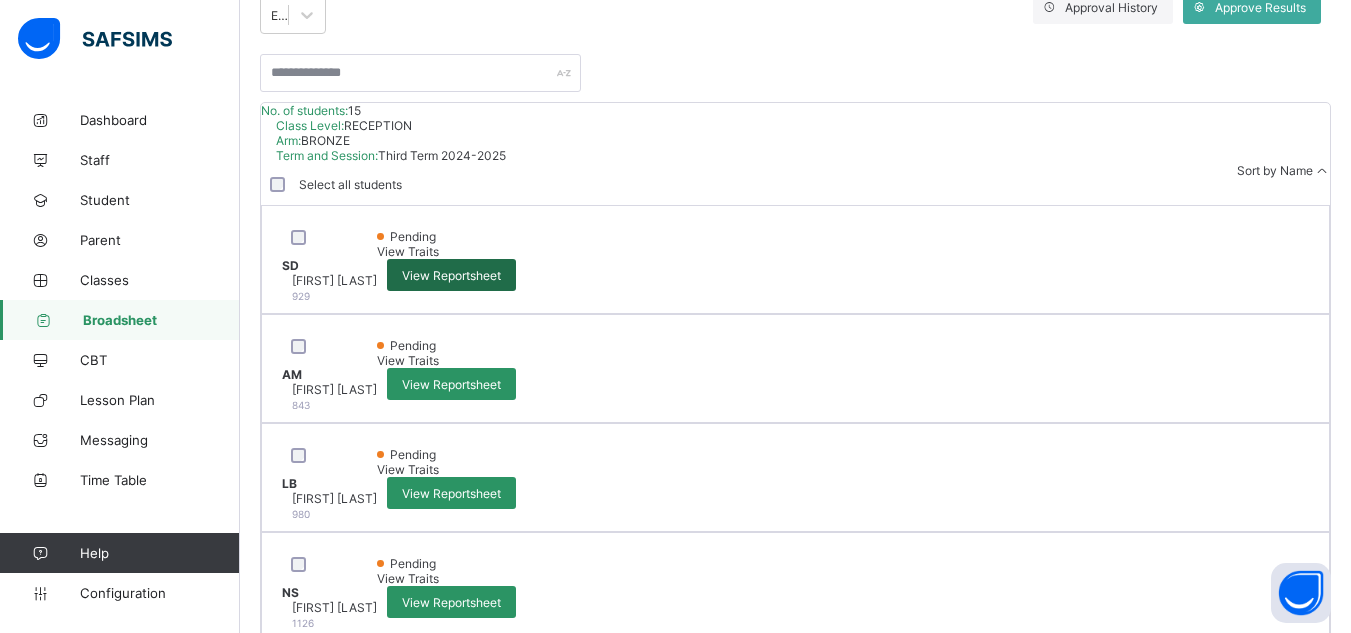 click on "View Reportsheet" at bounding box center (451, 275) 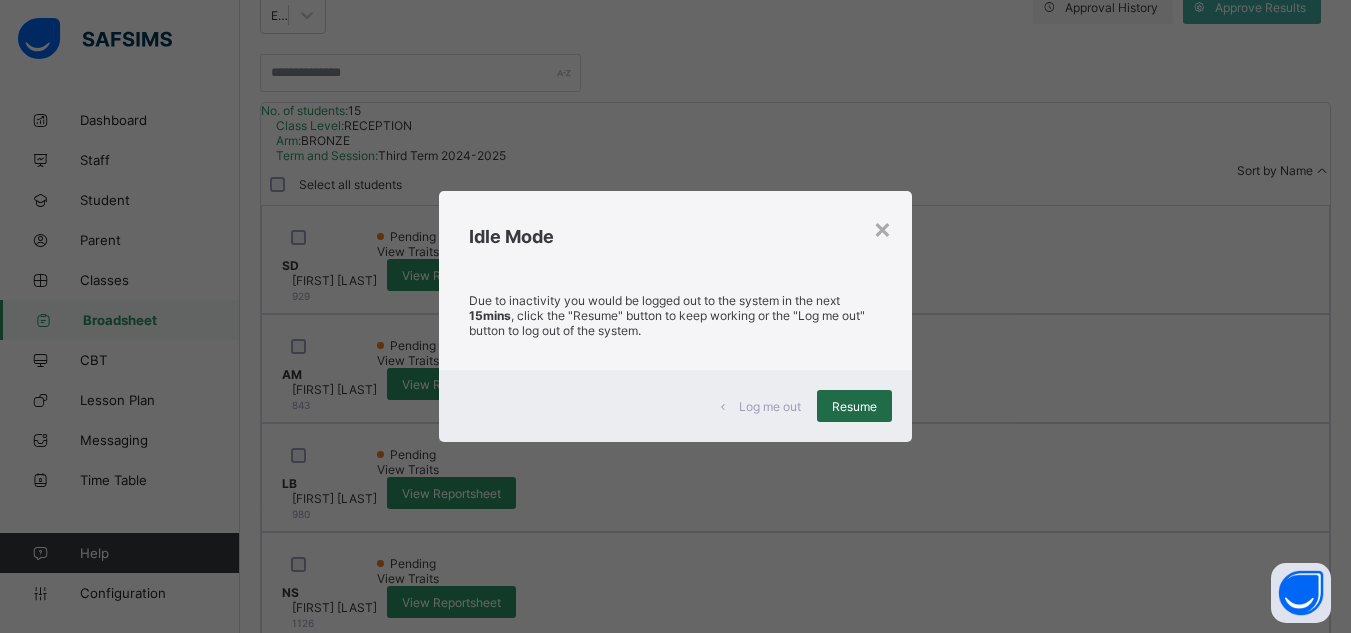 click on "Resume" at bounding box center [854, 406] 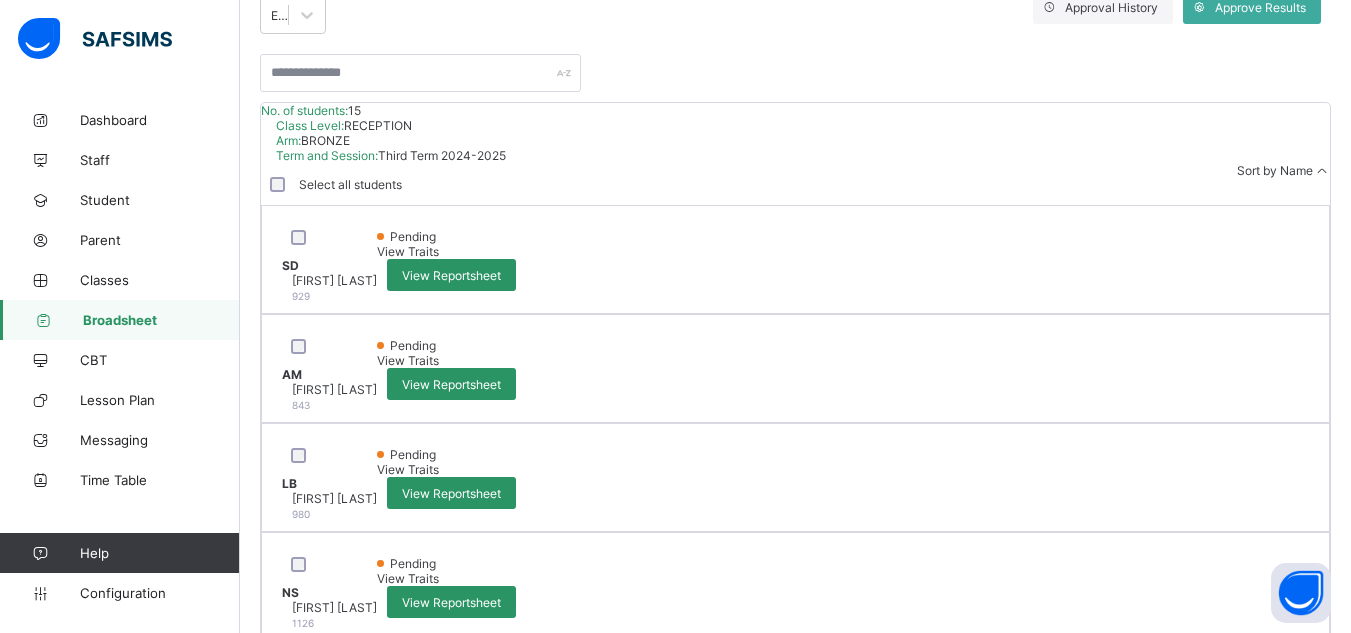 click on "Broadsheet" at bounding box center [161, 320] 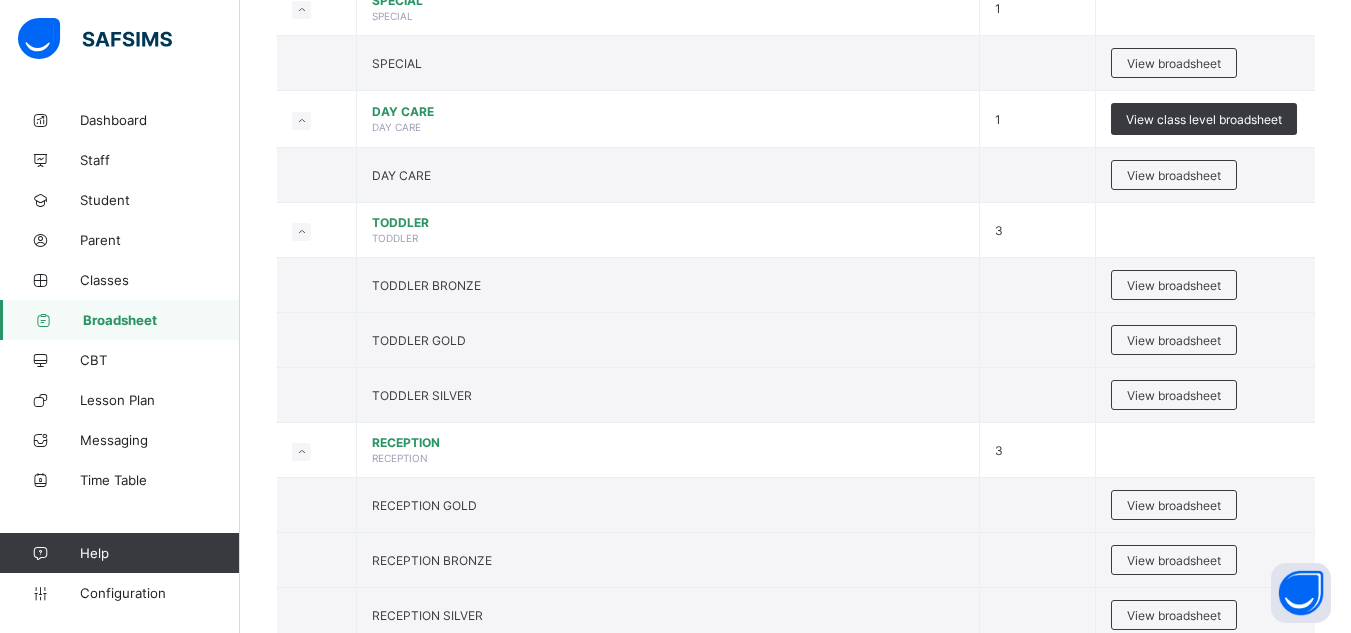 scroll, scrollTop: 400, scrollLeft: 0, axis: vertical 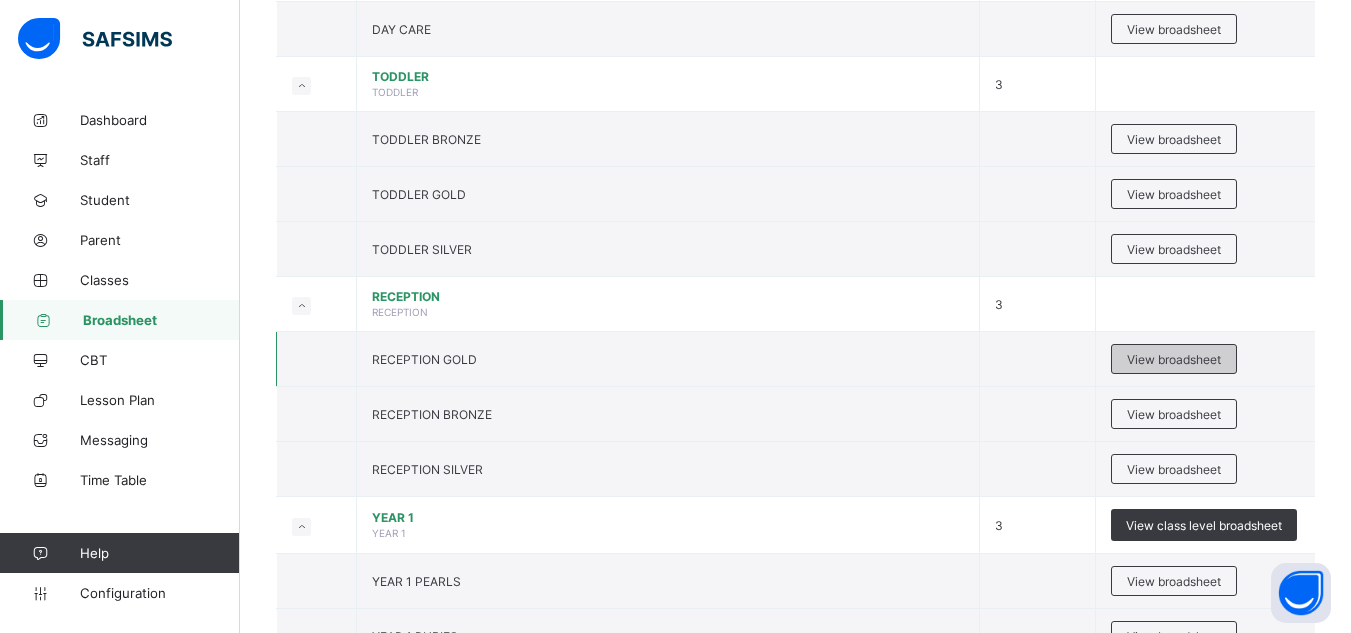 click on "View broadsheet" at bounding box center [1174, 359] 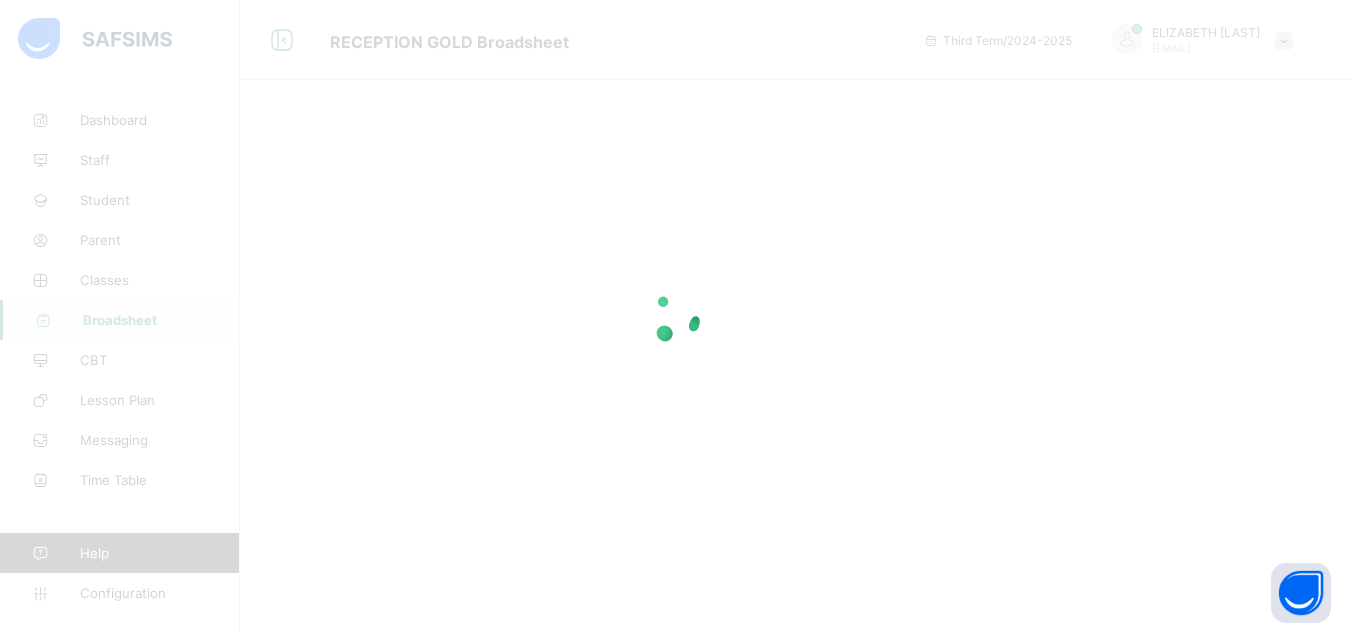 scroll, scrollTop: 0, scrollLeft: 0, axis: both 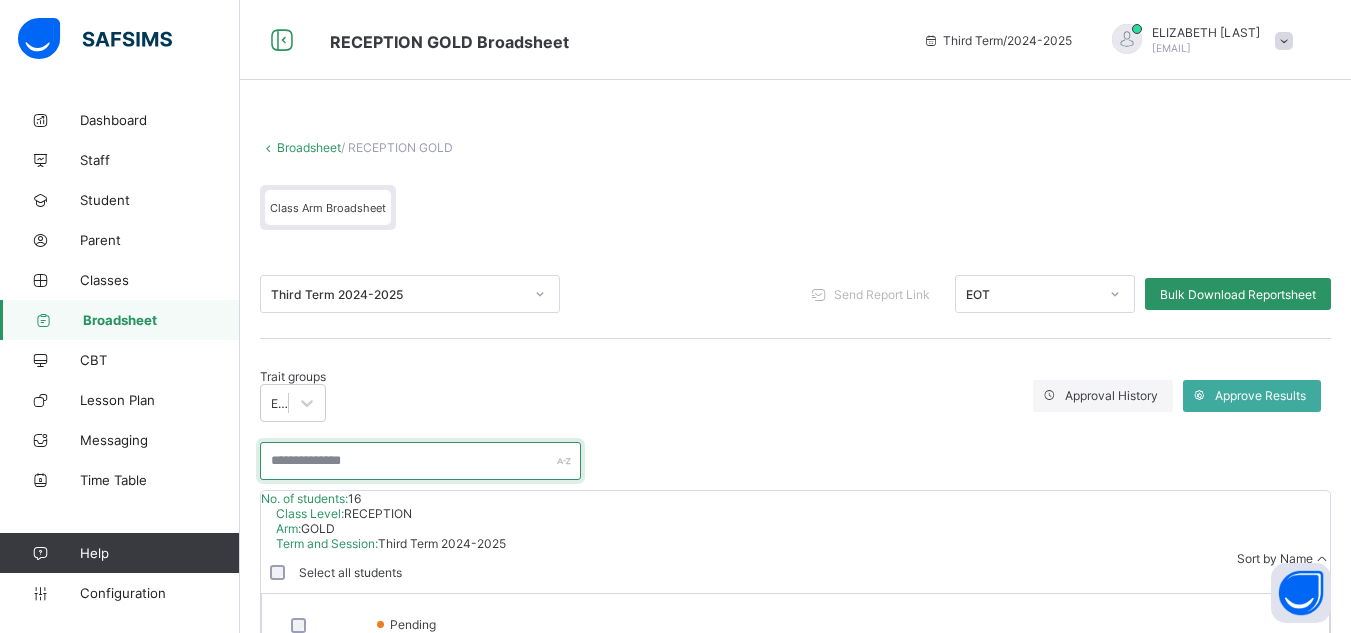 click at bounding box center (420, 461) 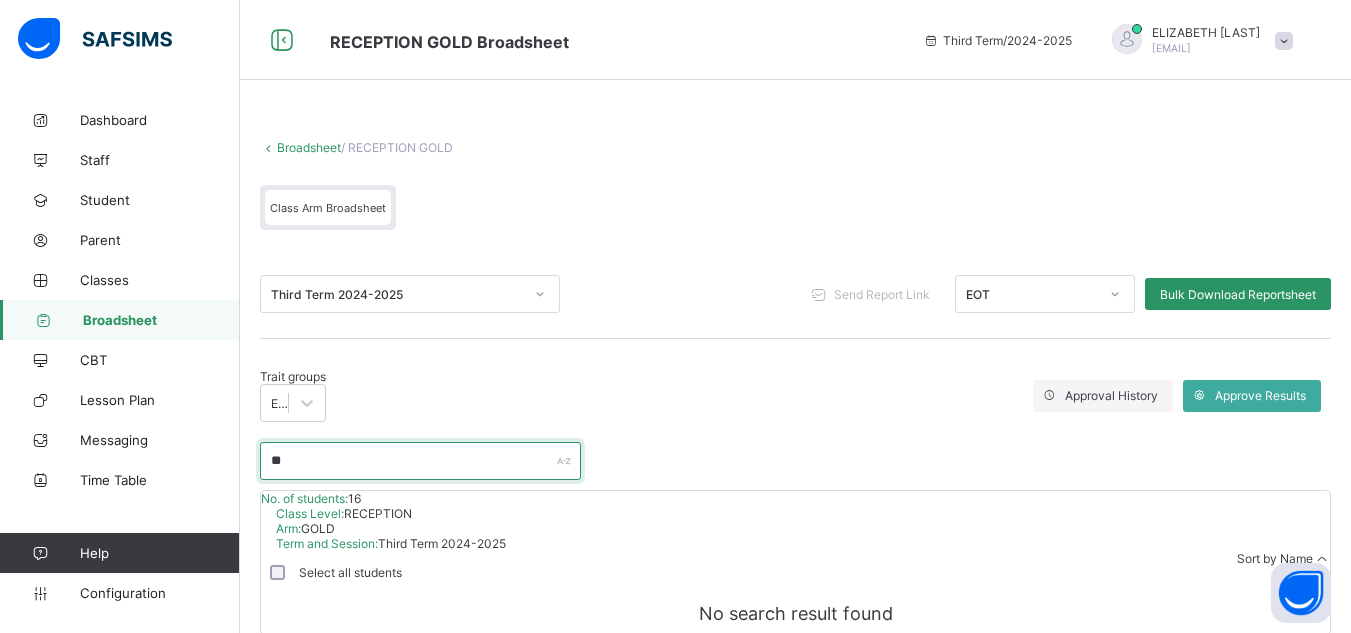 type on "*" 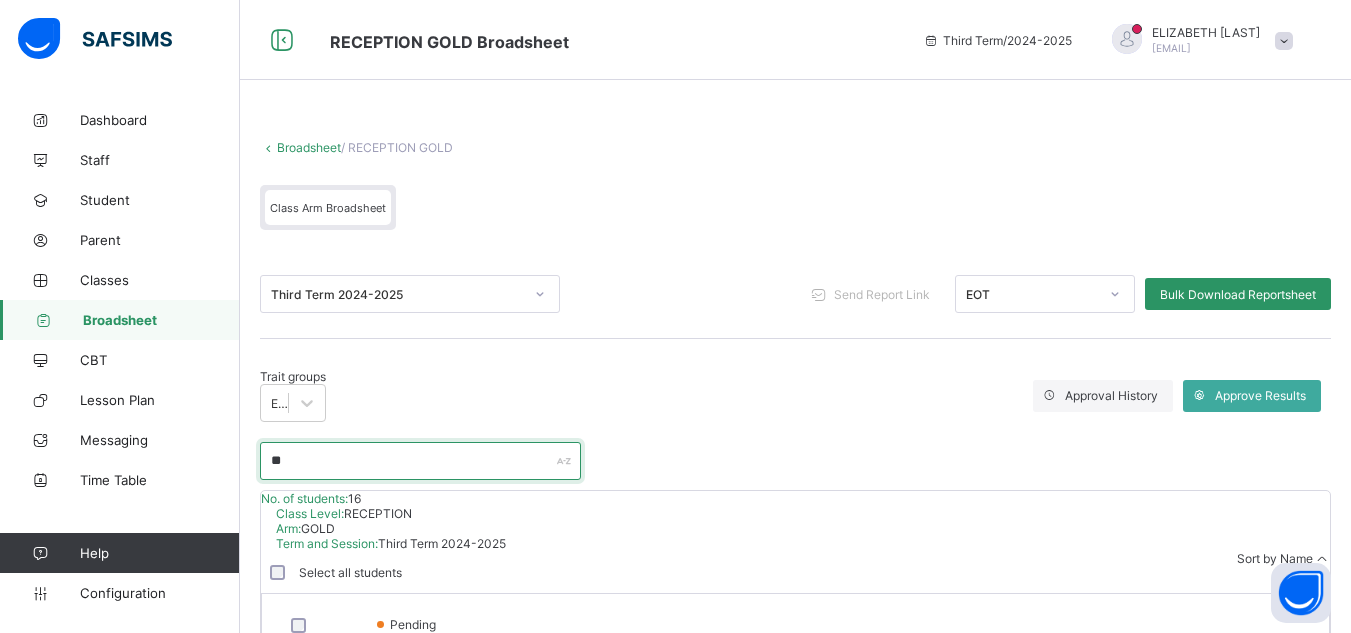 type on "*" 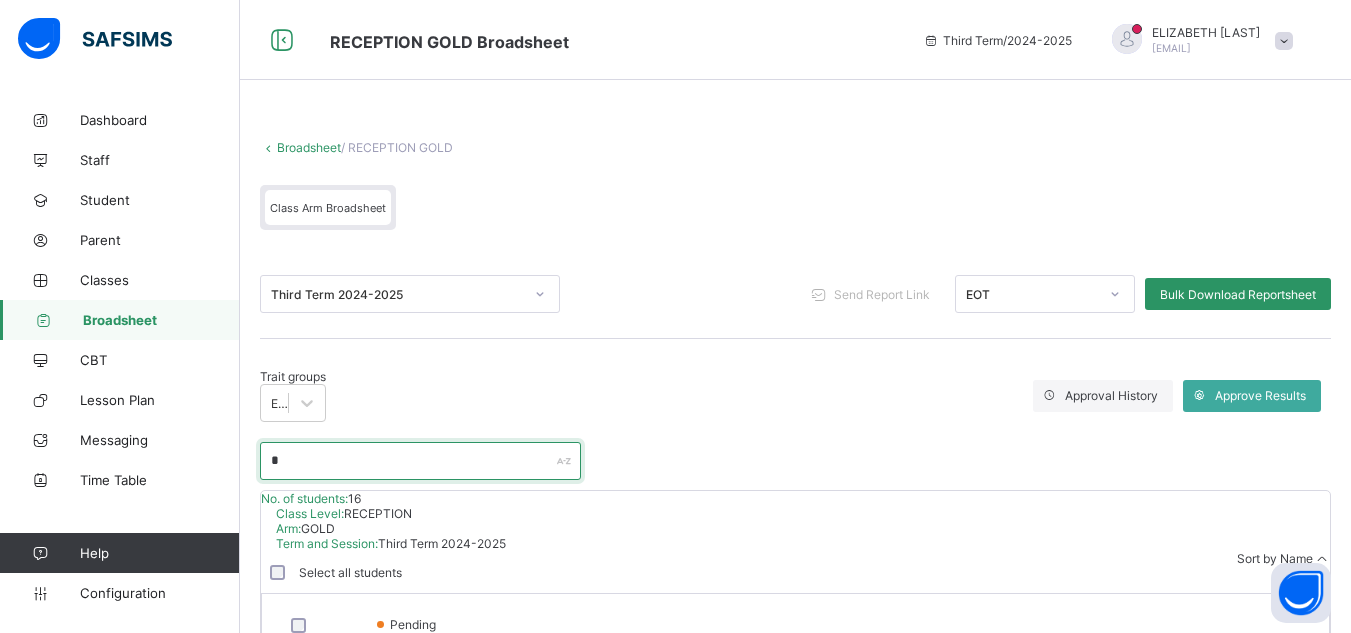 type 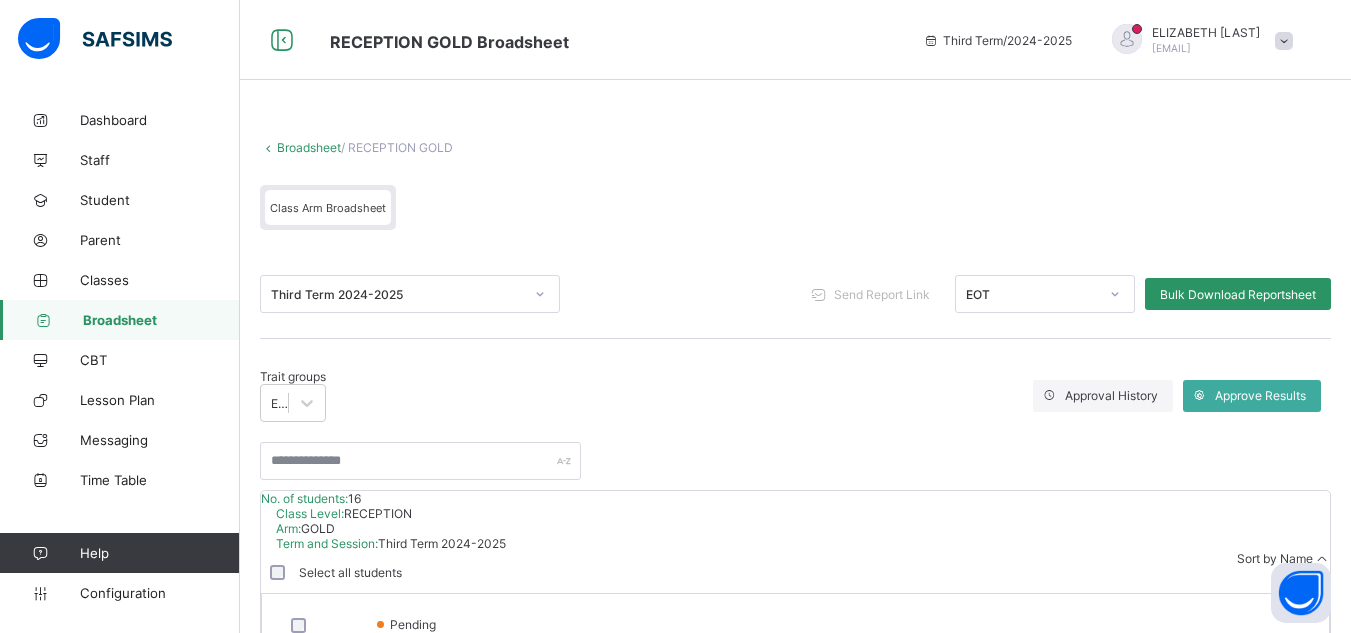 click on "Broadsheet" at bounding box center [161, 320] 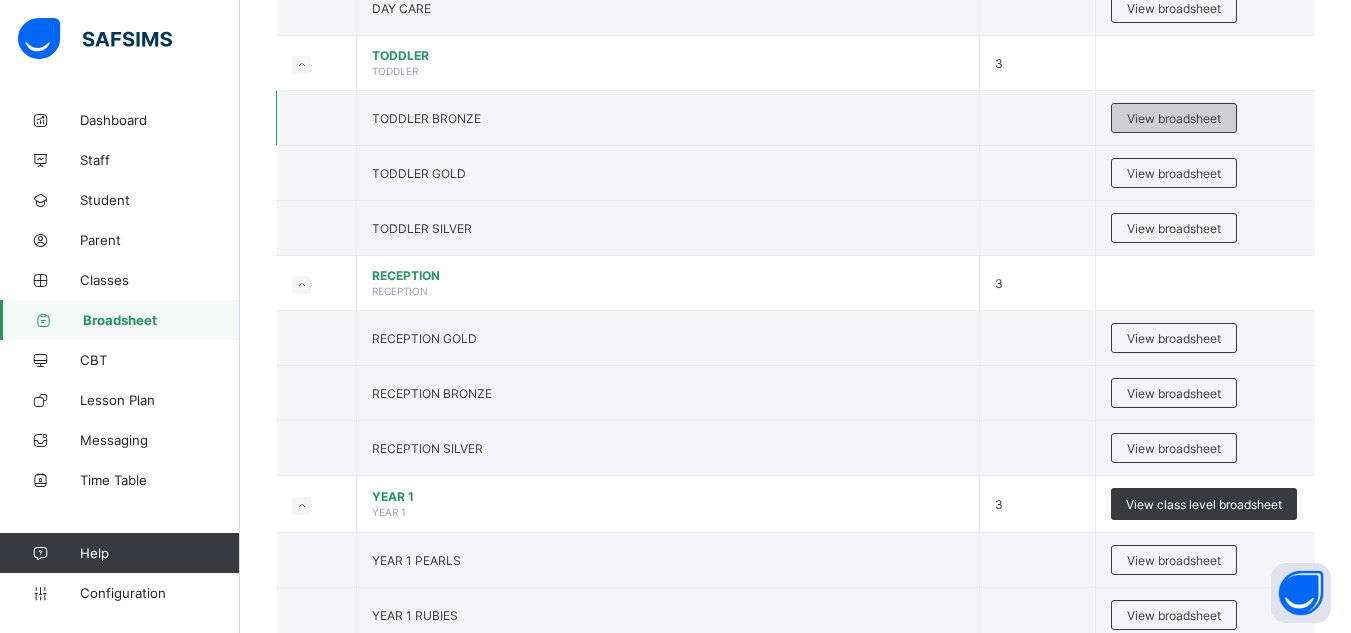 scroll, scrollTop: 440, scrollLeft: 0, axis: vertical 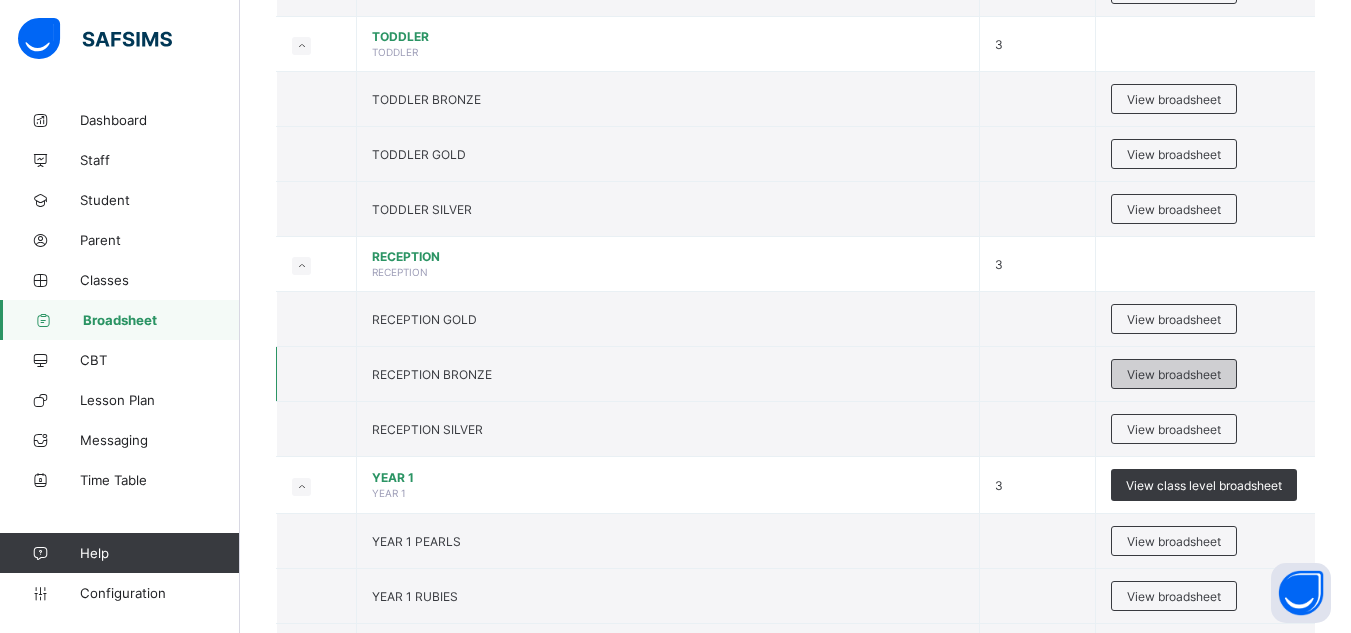 click on "View broadsheet" at bounding box center [1174, 374] 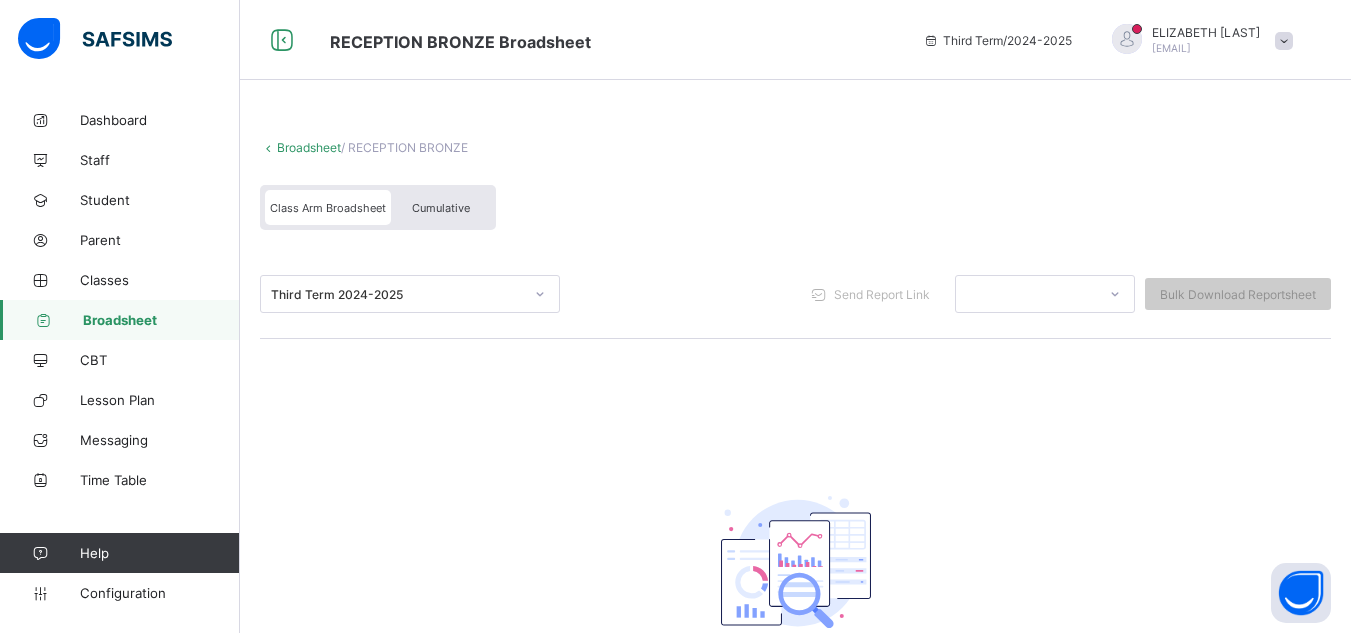 click on "Broadsheet  / RECEPTION BRONZE Class Arm Broadsheet Cumulative Third Term 2024-2025 Send Report Link Bulk Download Reportsheet No result found There is currently no result for this class × Download Broadsheet Excel Please select the Assessment you want to download the broadsheet for: ALL Cancel Download           undefined undefined   Pending View Reportsheet     Position               /undefined         Final Grade                 Total Score                 Final Average                 No. of Subjects                 No. in Class                 Class Average                 High. Average in Class                 Low. Average in Class             Assessments     Subjects         Total         Grade         Position         Out of         Class average     Form Teacher's comment   Head Teacher's comment   Close   Approve Student Results             RECEPTION BRONZE Approve Student Results Form Teacher's comment   Head Teacher's comment   Close" at bounding box center (795, 443) 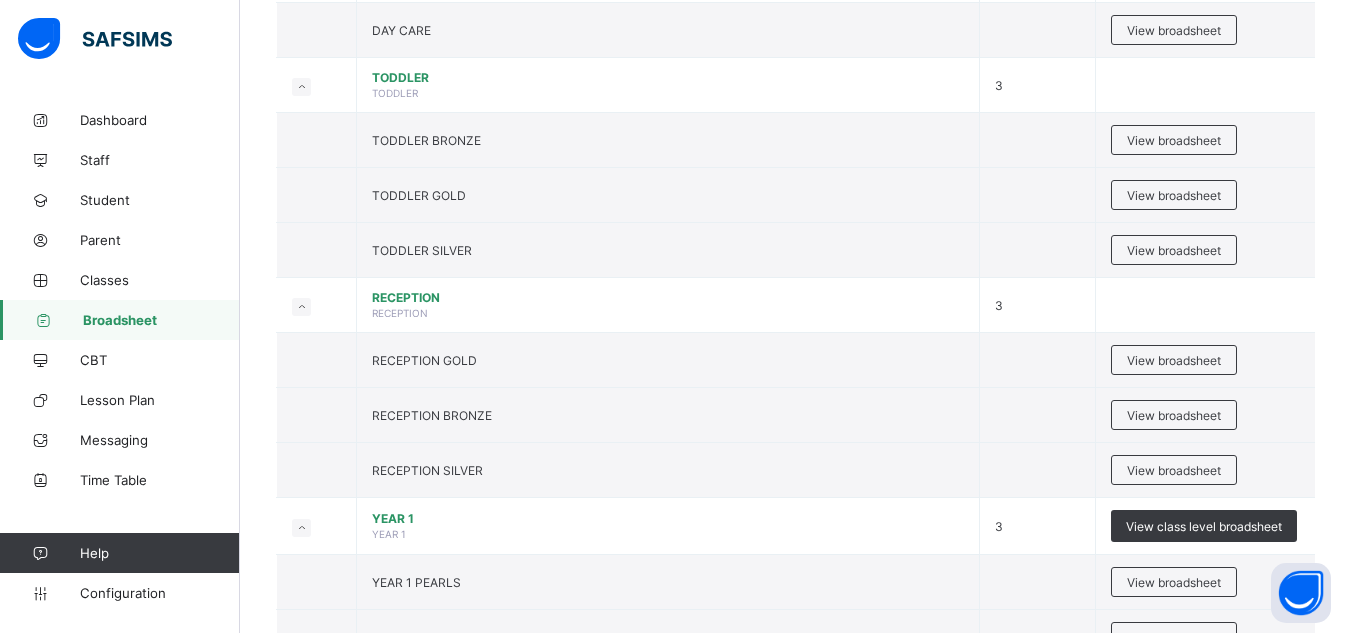 scroll, scrollTop: 400, scrollLeft: 0, axis: vertical 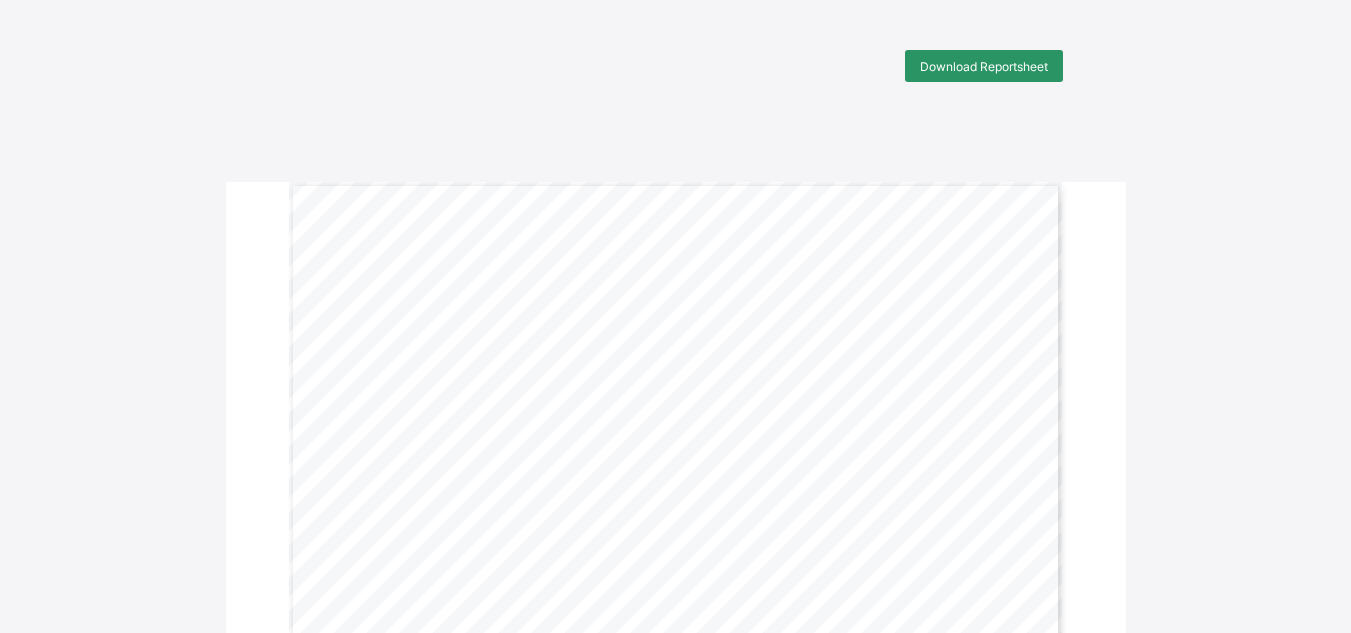 click on "Download Reportsheet" at bounding box center [984, 66] 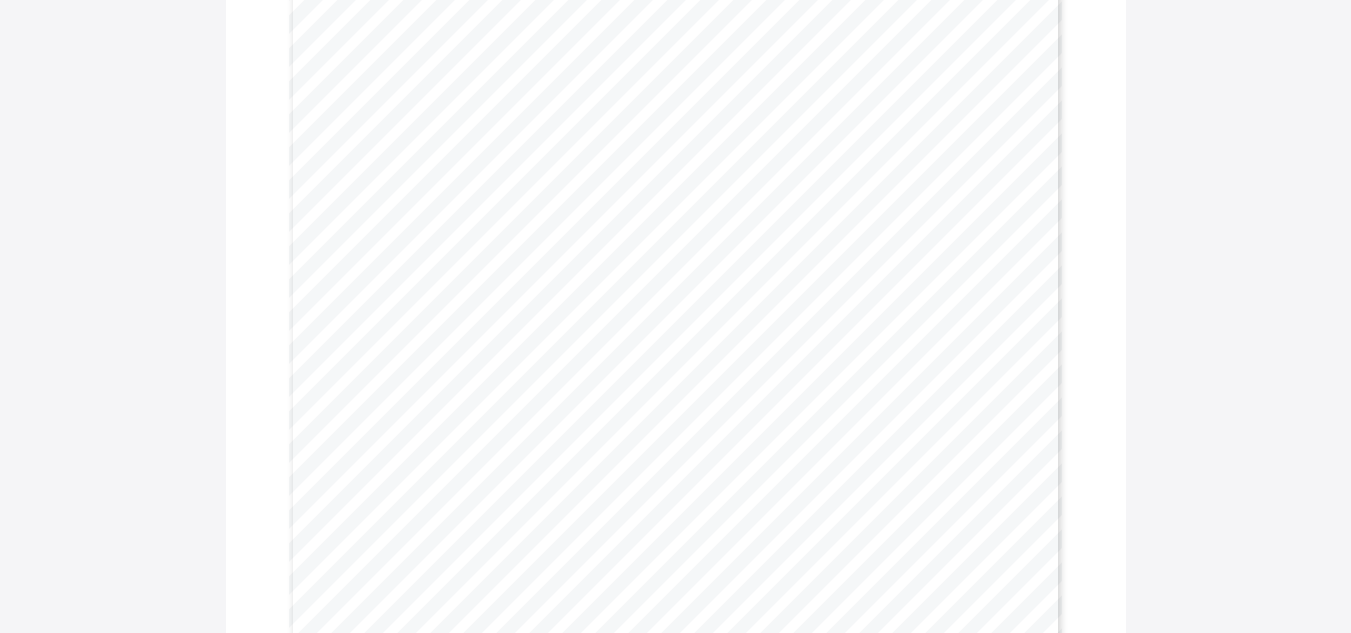 scroll, scrollTop: 744, scrollLeft: 0, axis: vertical 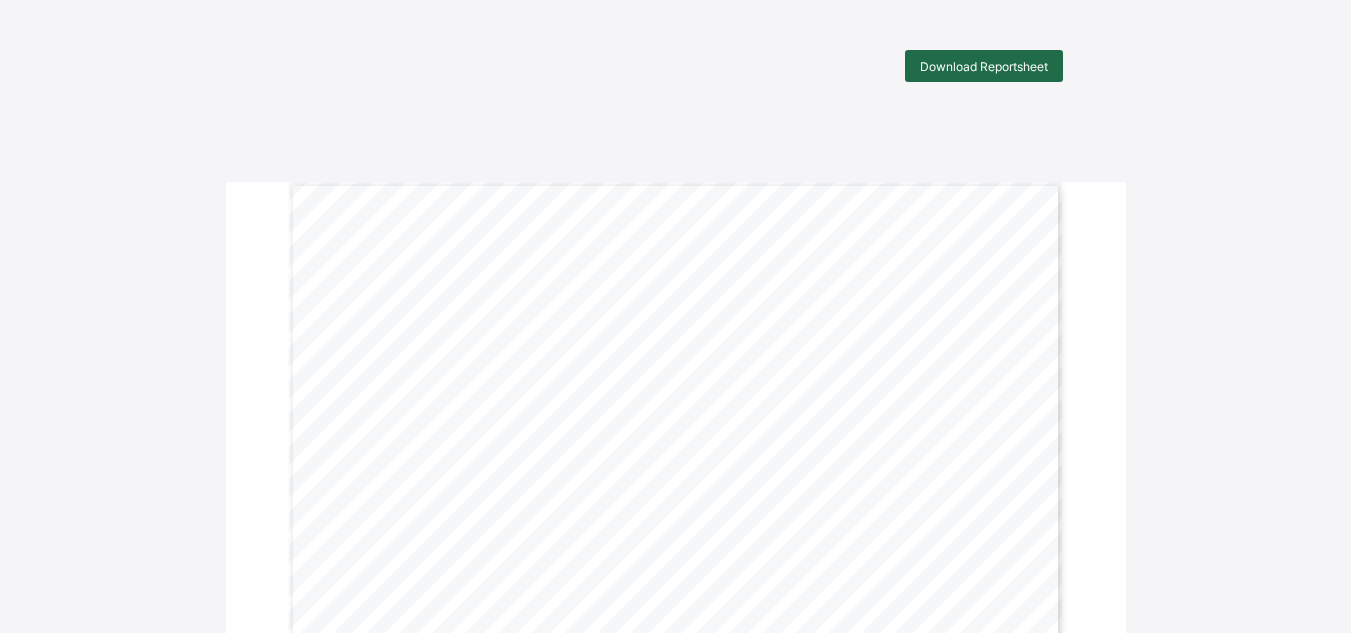 click on "Download Reportsheet" at bounding box center [984, 66] 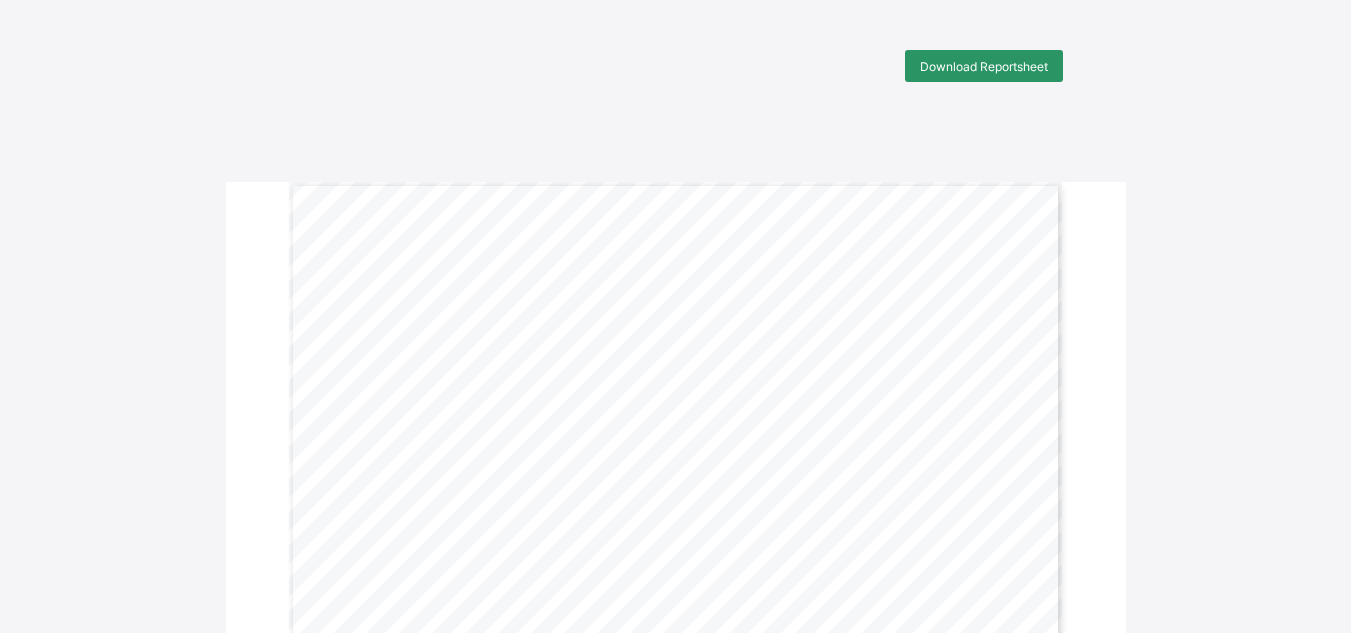 scroll, scrollTop: 0, scrollLeft: 0, axis: both 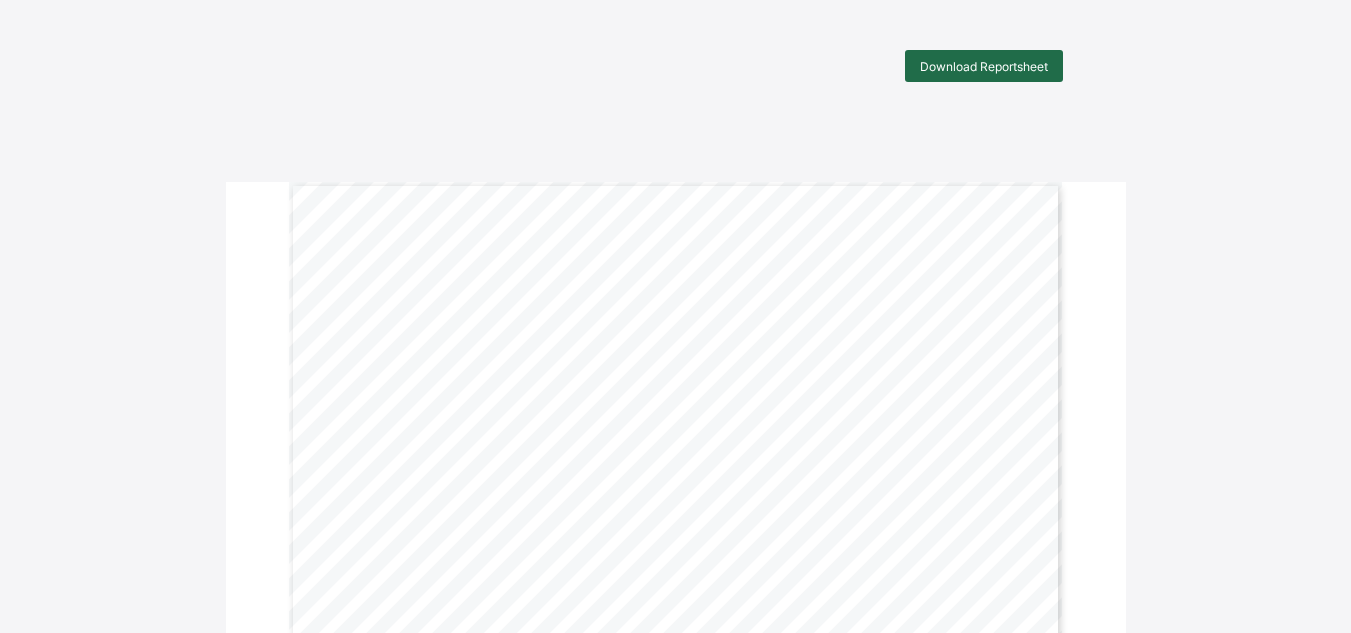 click on "Download Reportsheet" at bounding box center [984, 66] 